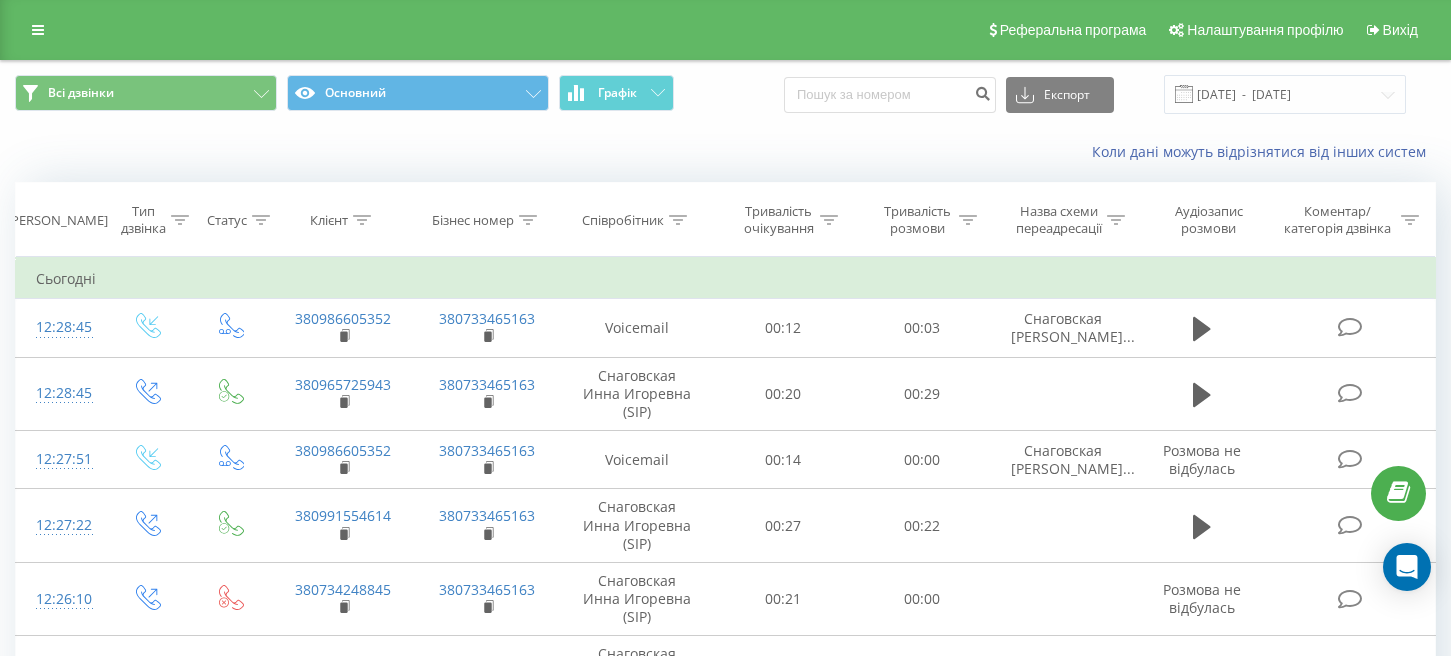 scroll, scrollTop: 0, scrollLeft: 0, axis: both 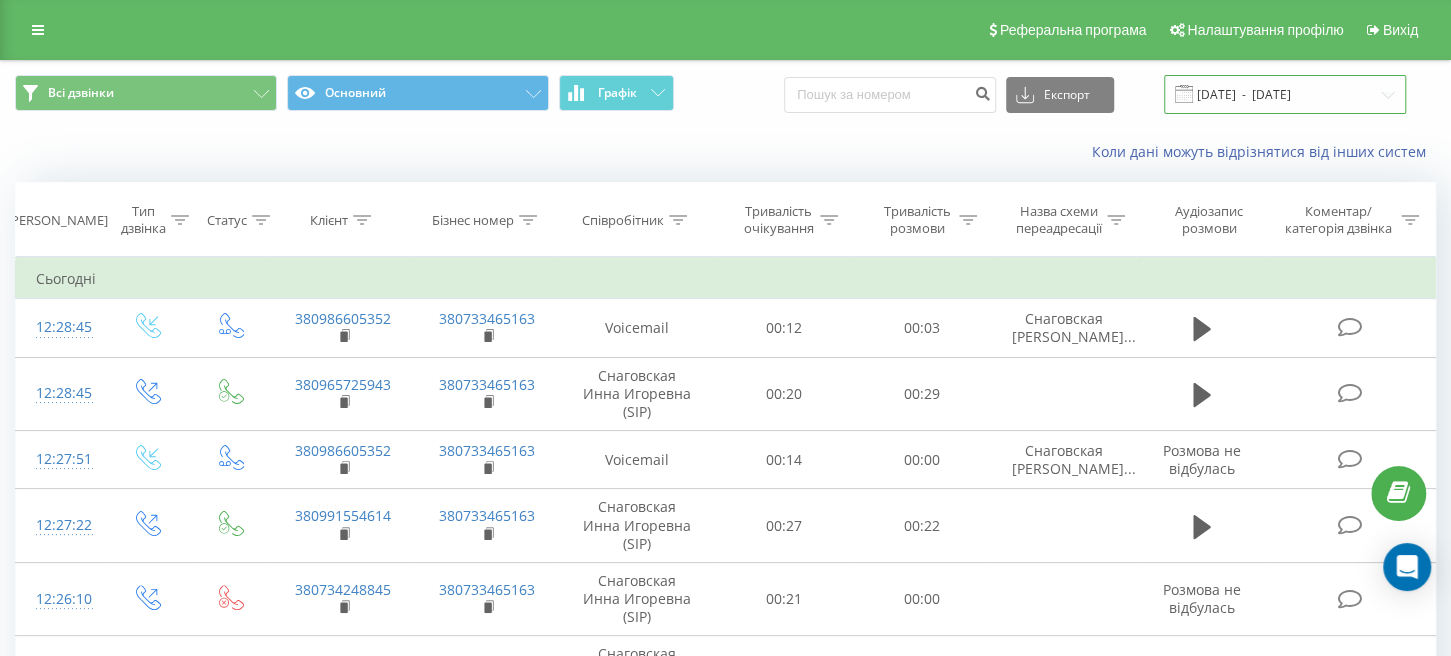 click on "[DATE]  -  [DATE]" at bounding box center [1285, 94] 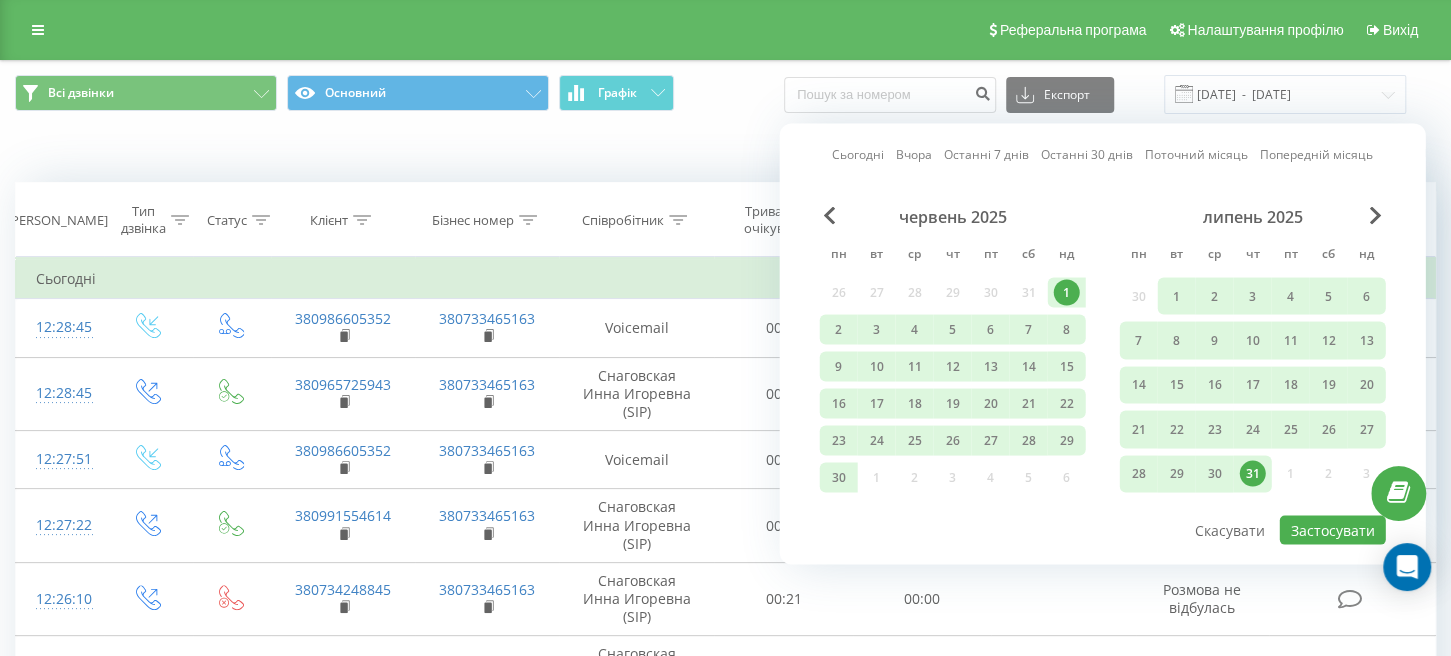 click on "Коли дані можуть відрізнятися вiд інших систем" at bounding box center [725, 152] 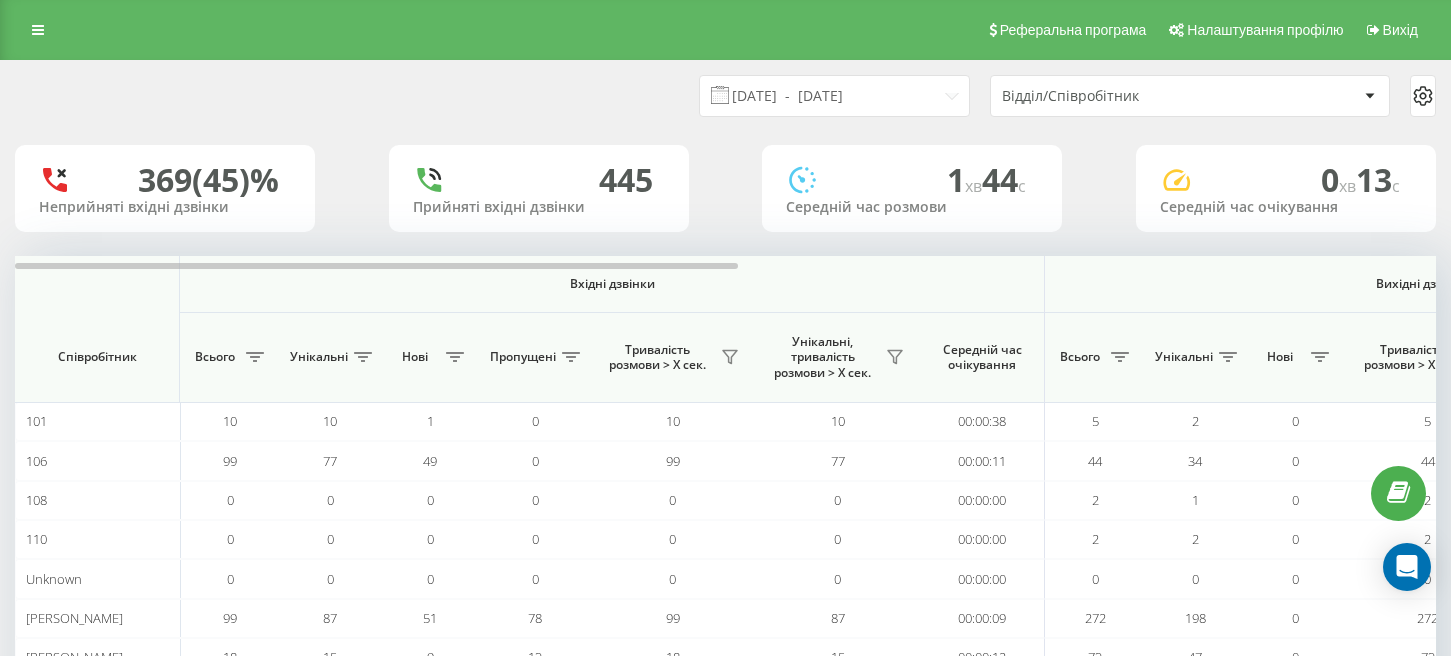 scroll, scrollTop: 0, scrollLeft: 0, axis: both 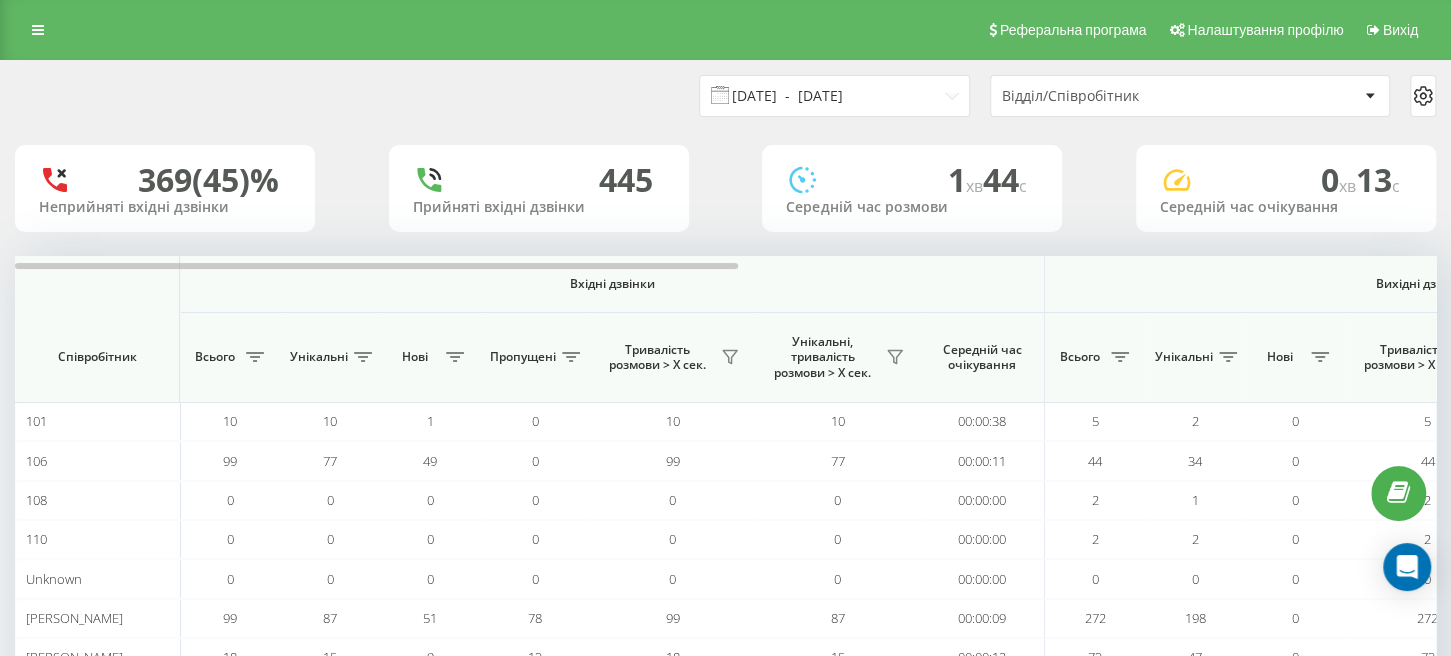 click on "22.04.2025  -  22.05.2025" at bounding box center [834, 96] 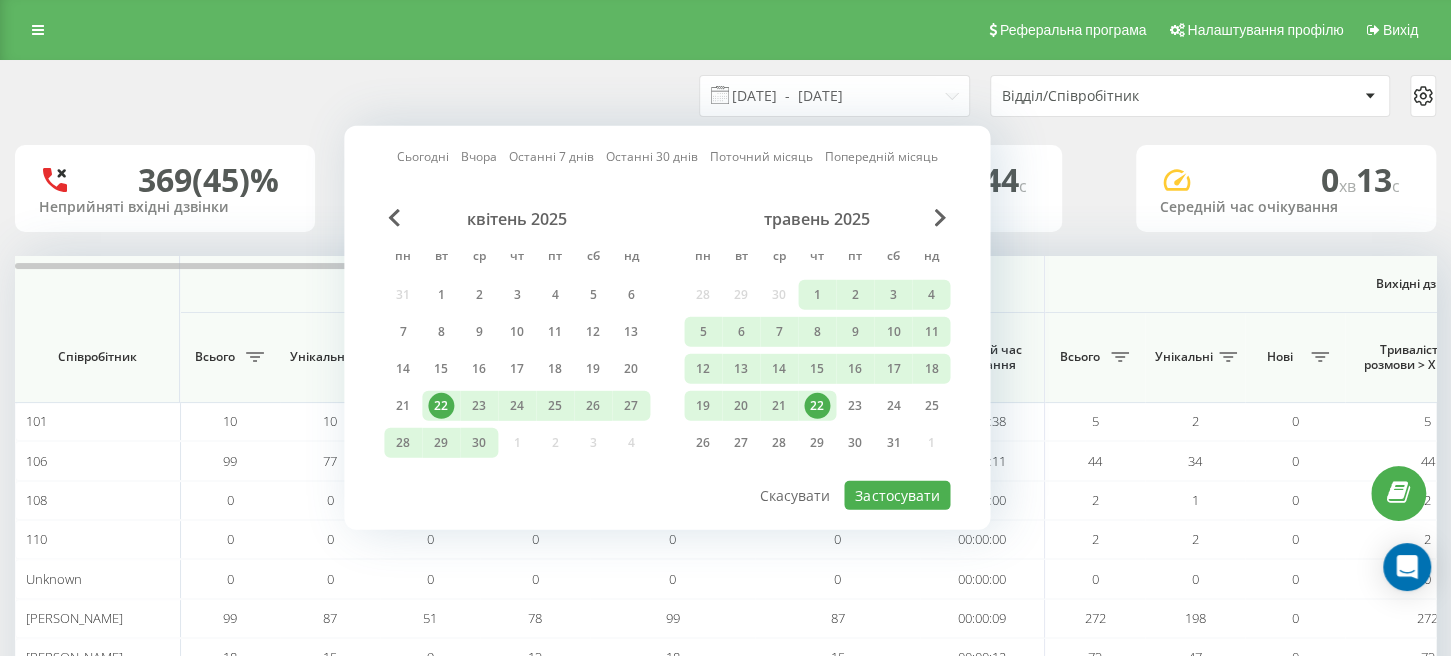 click on "травень 2025" at bounding box center [817, 219] 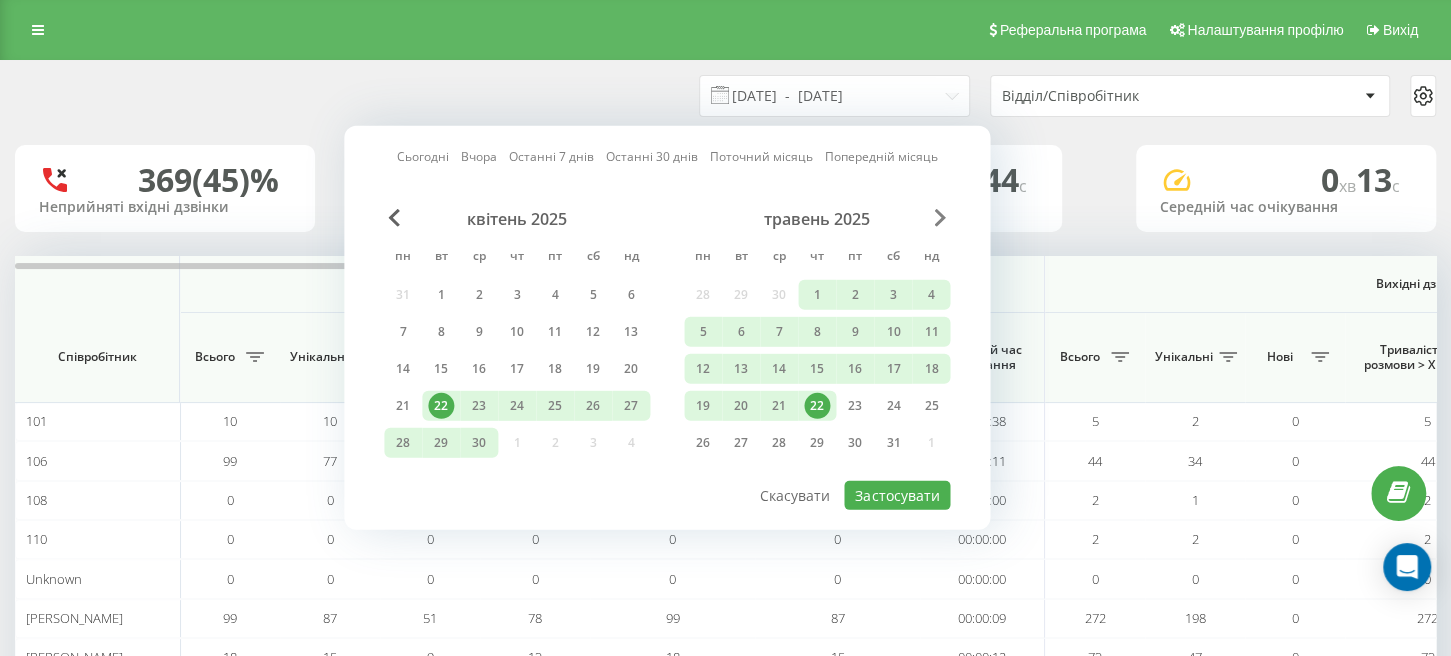 click at bounding box center [940, 218] 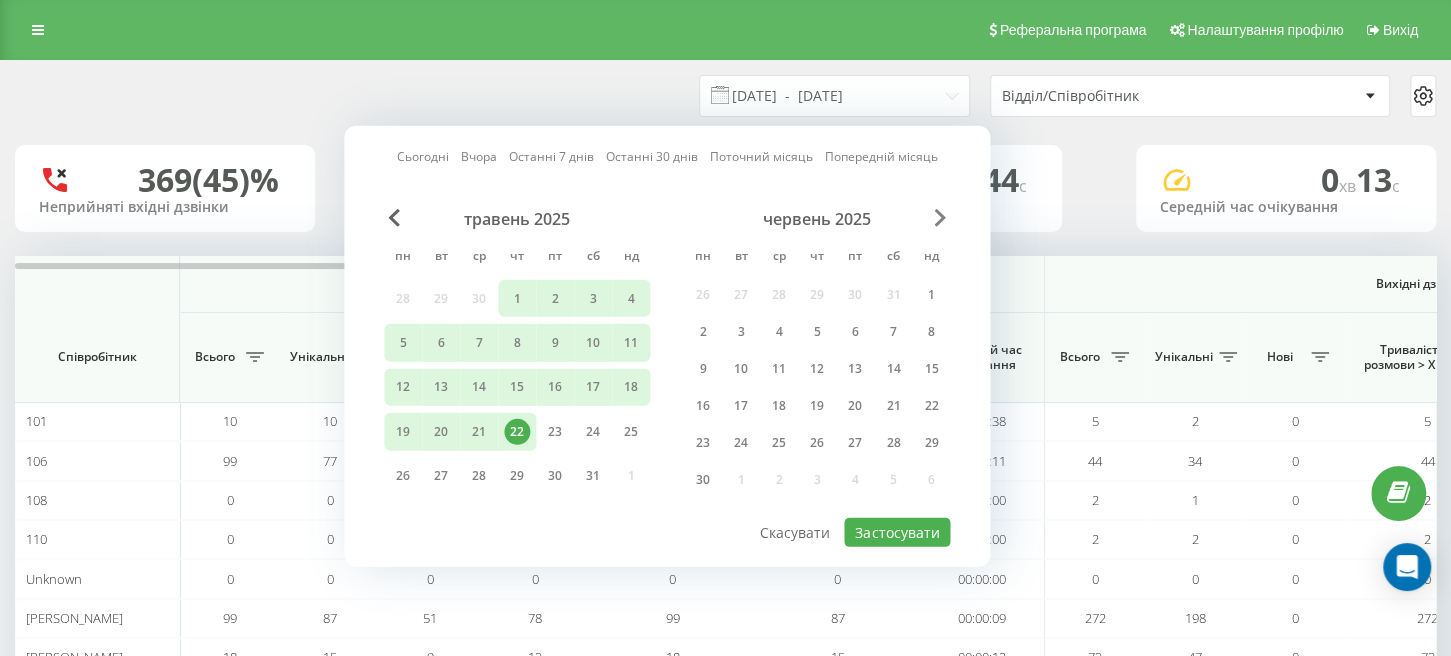 click at bounding box center (940, 218) 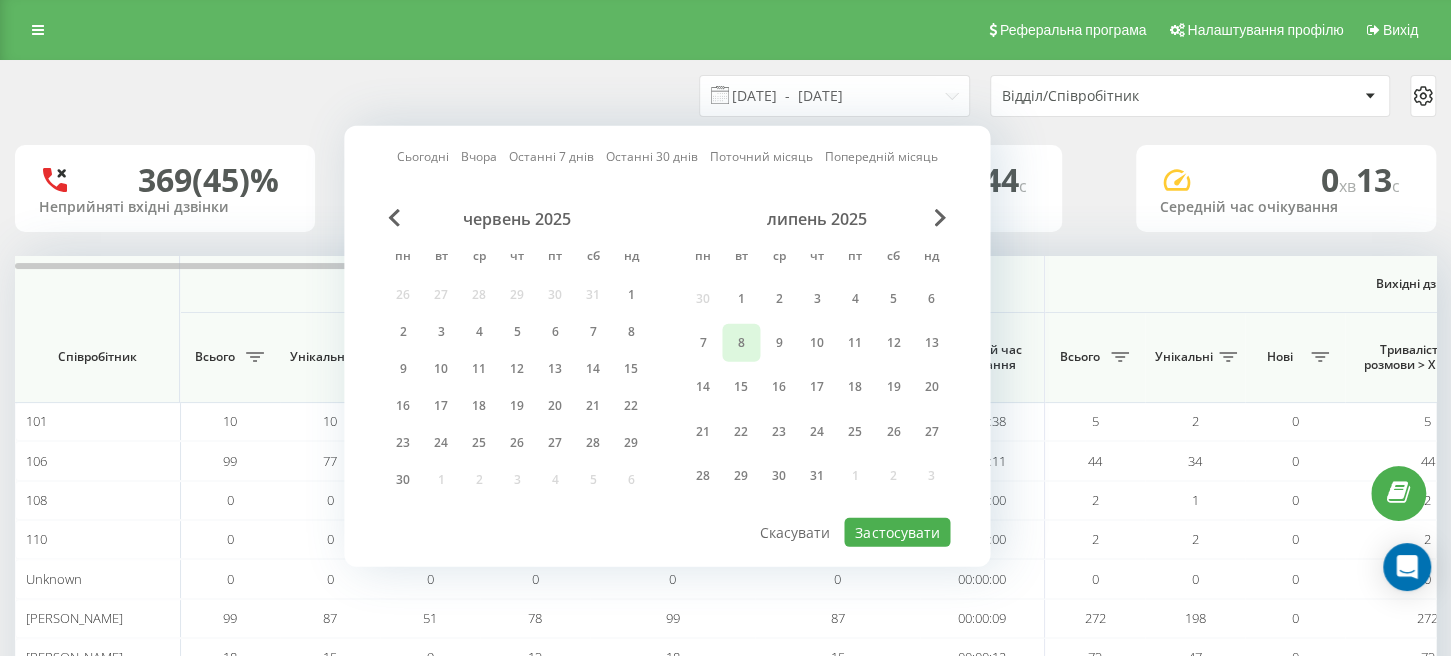 click on "8" at bounding box center (741, 343) 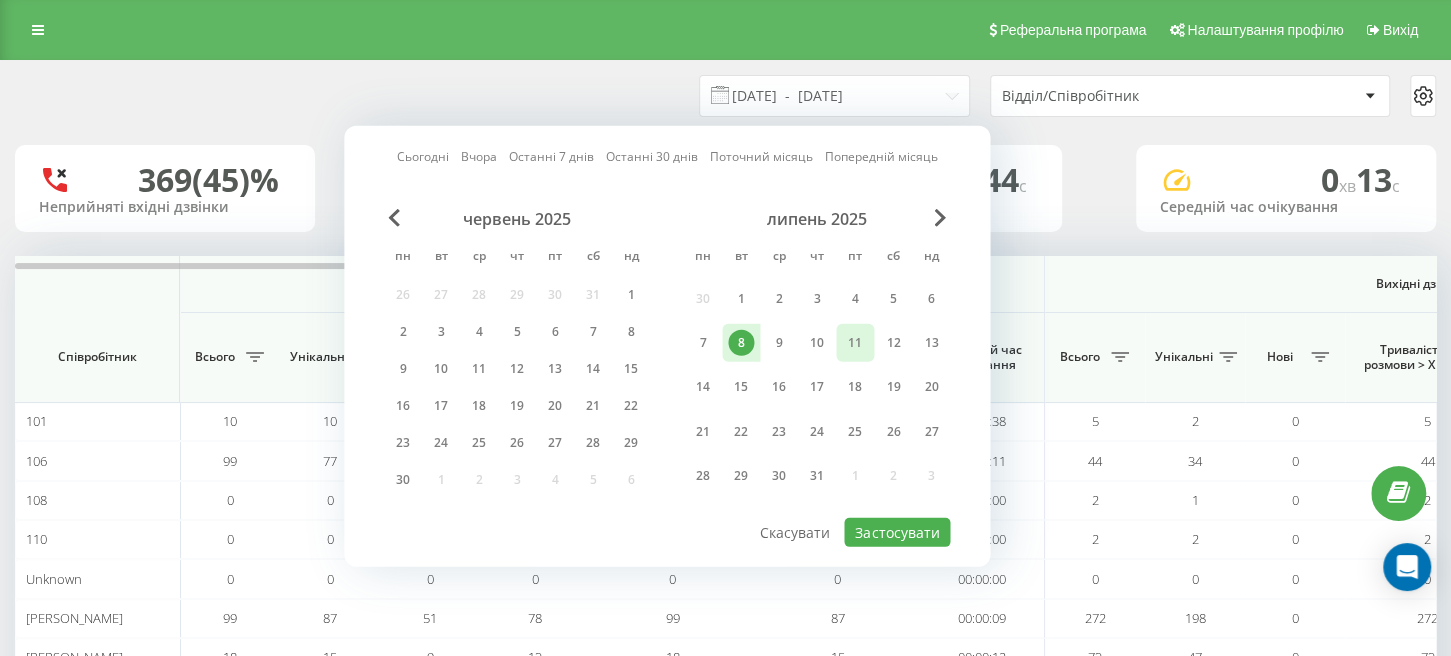 click on "11" at bounding box center (855, 343) 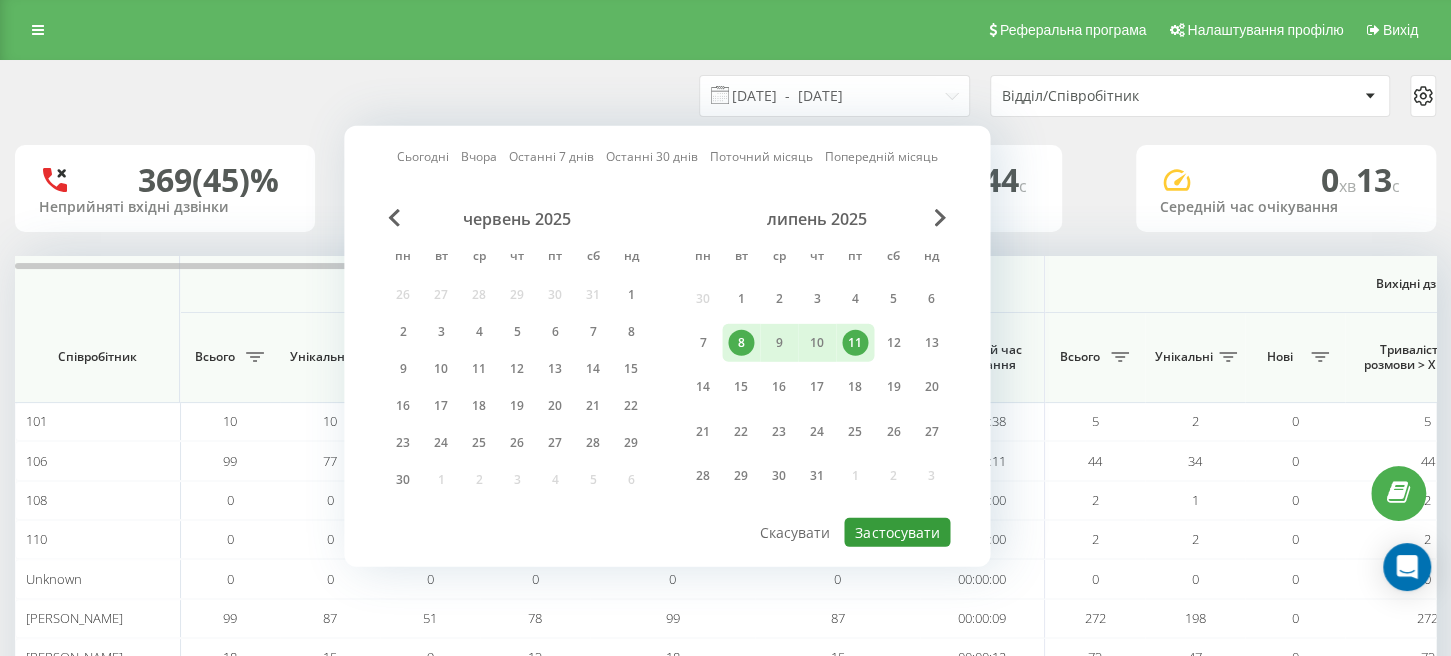 click on "Застосувати" at bounding box center (897, 532) 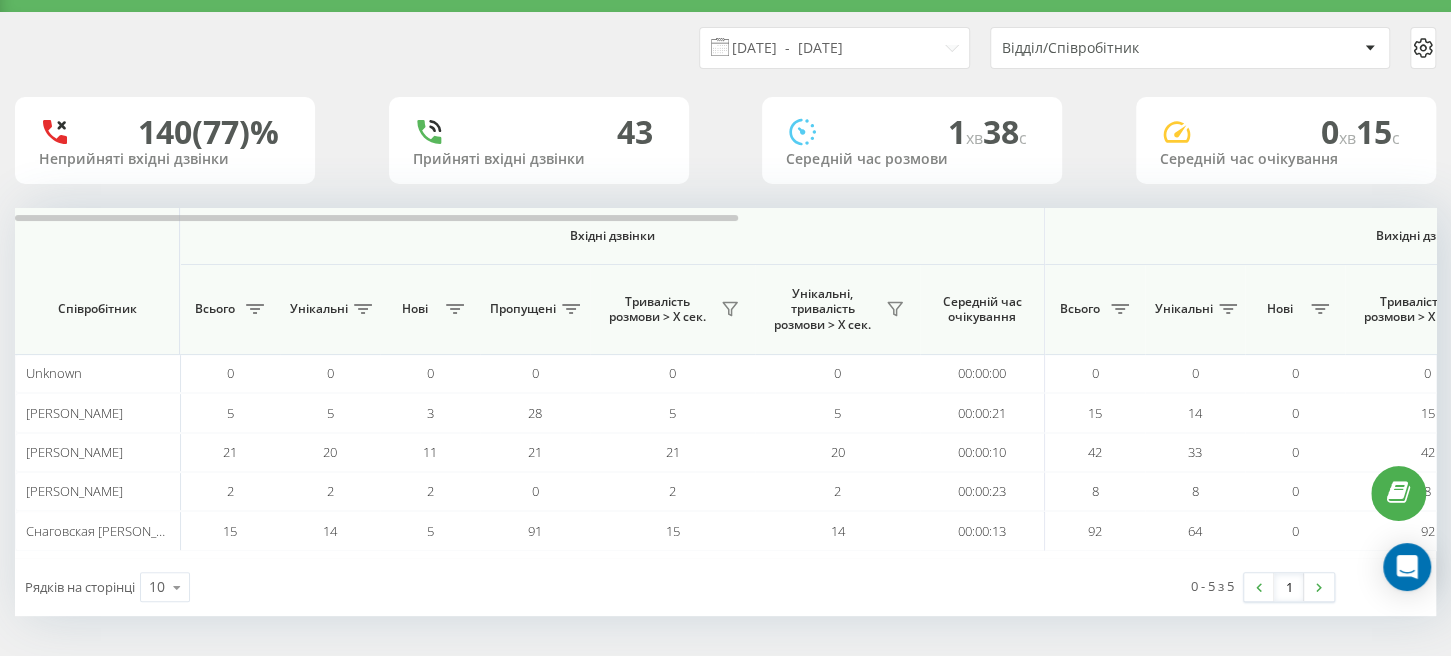 scroll, scrollTop: 0, scrollLeft: 0, axis: both 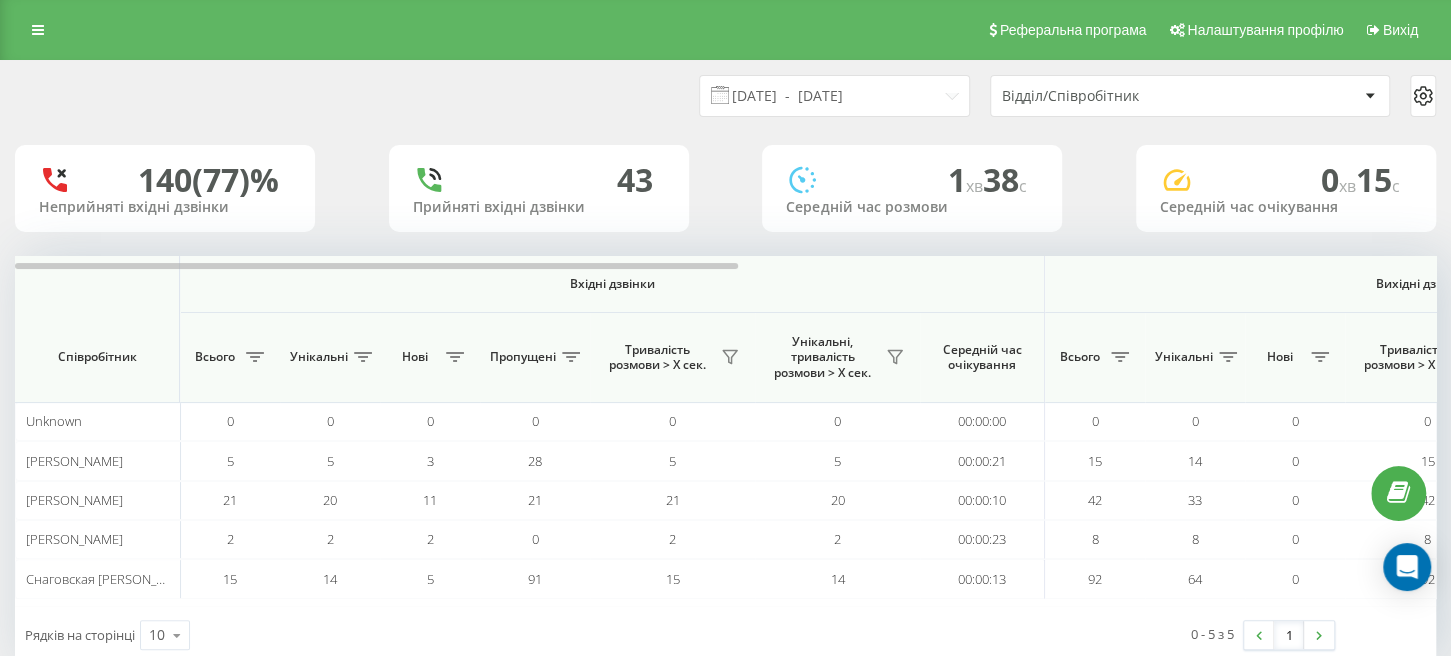 click on "Відділ/Співробітник" at bounding box center [1180, 96] 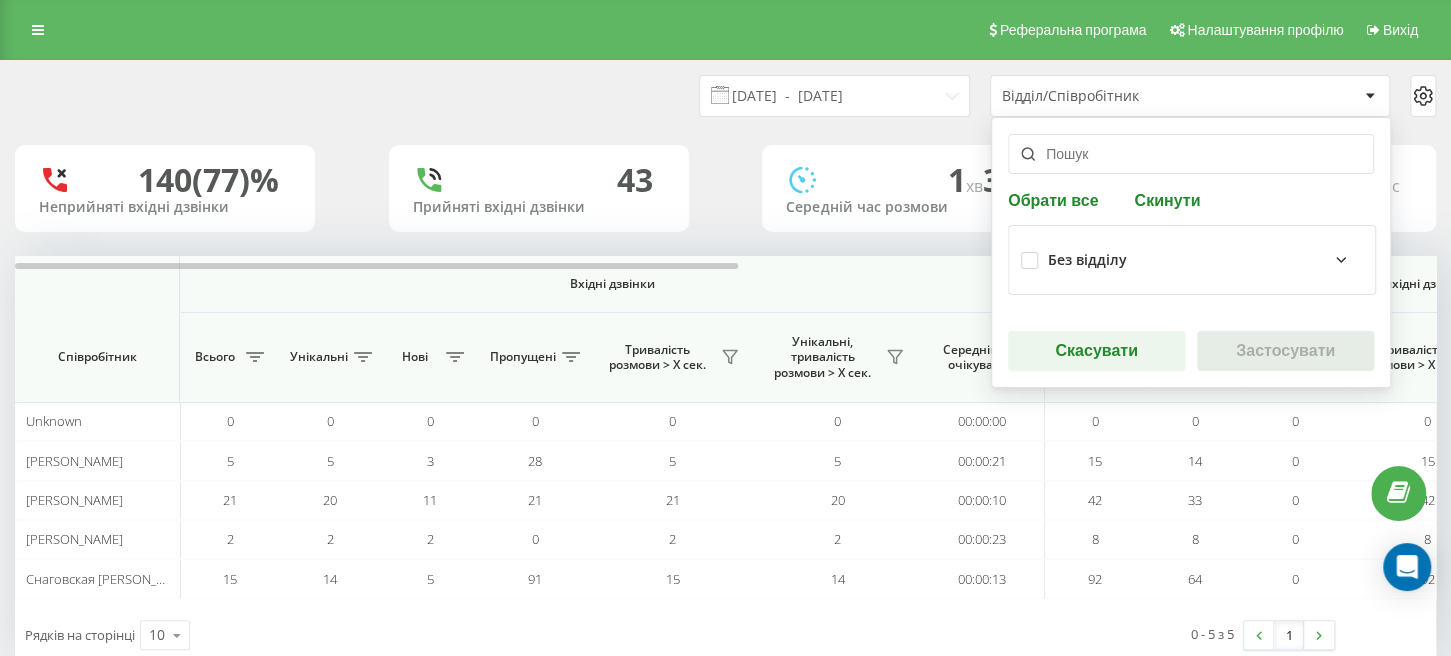 scroll, scrollTop: 119, scrollLeft: 0, axis: vertical 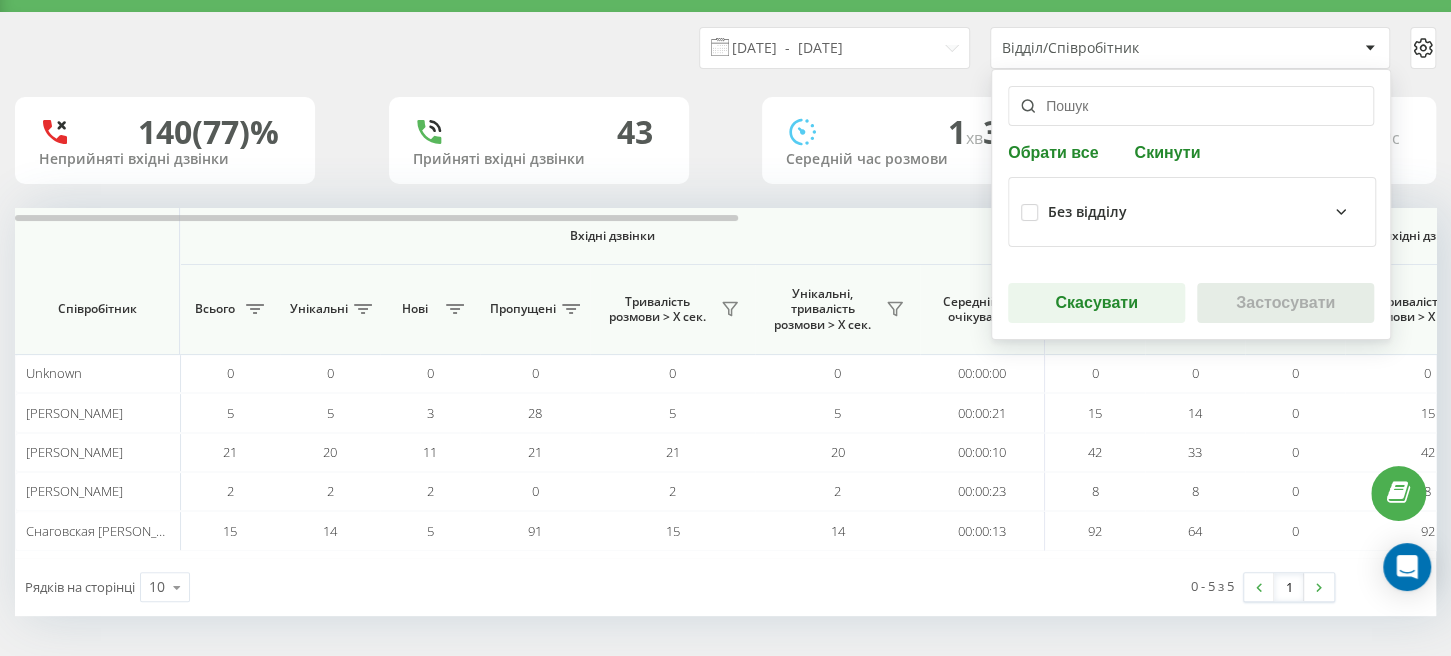 click on "Без відділу" at bounding box center [1205, 212] 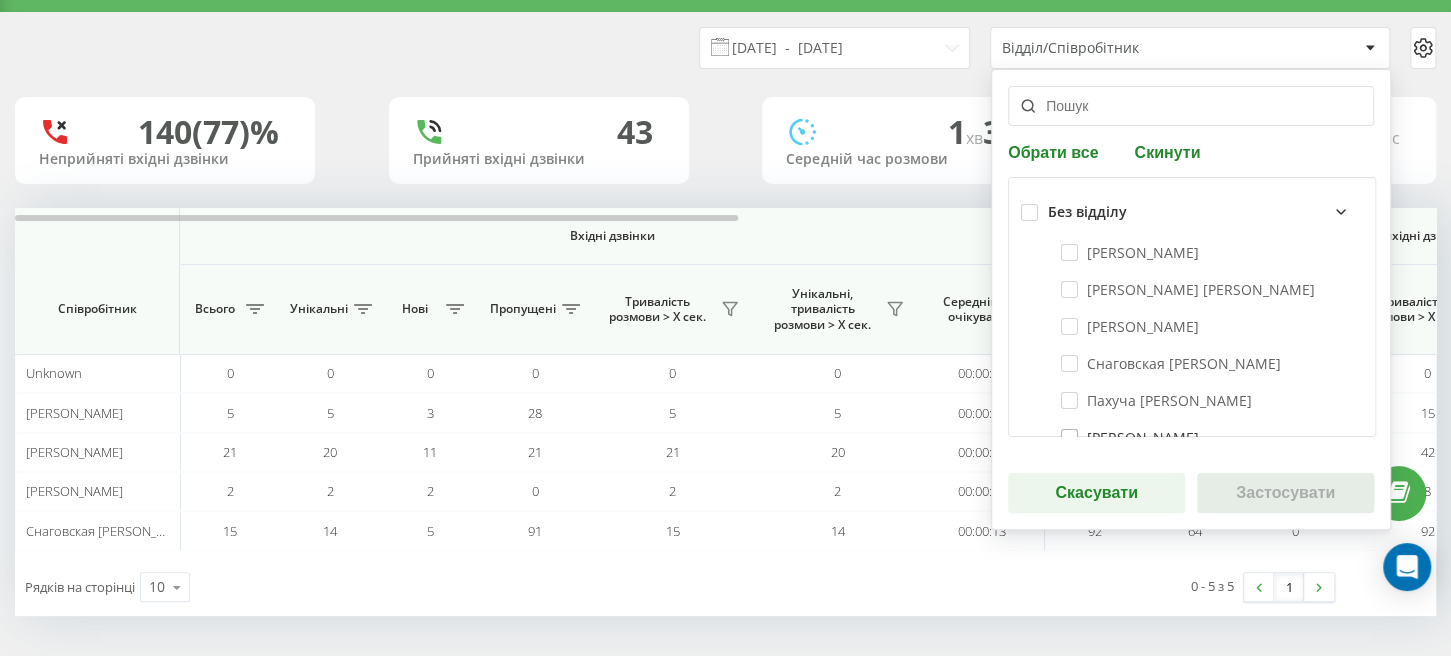 scroll, scrollTop: 68, scrollLeft: 0, axis: vertical 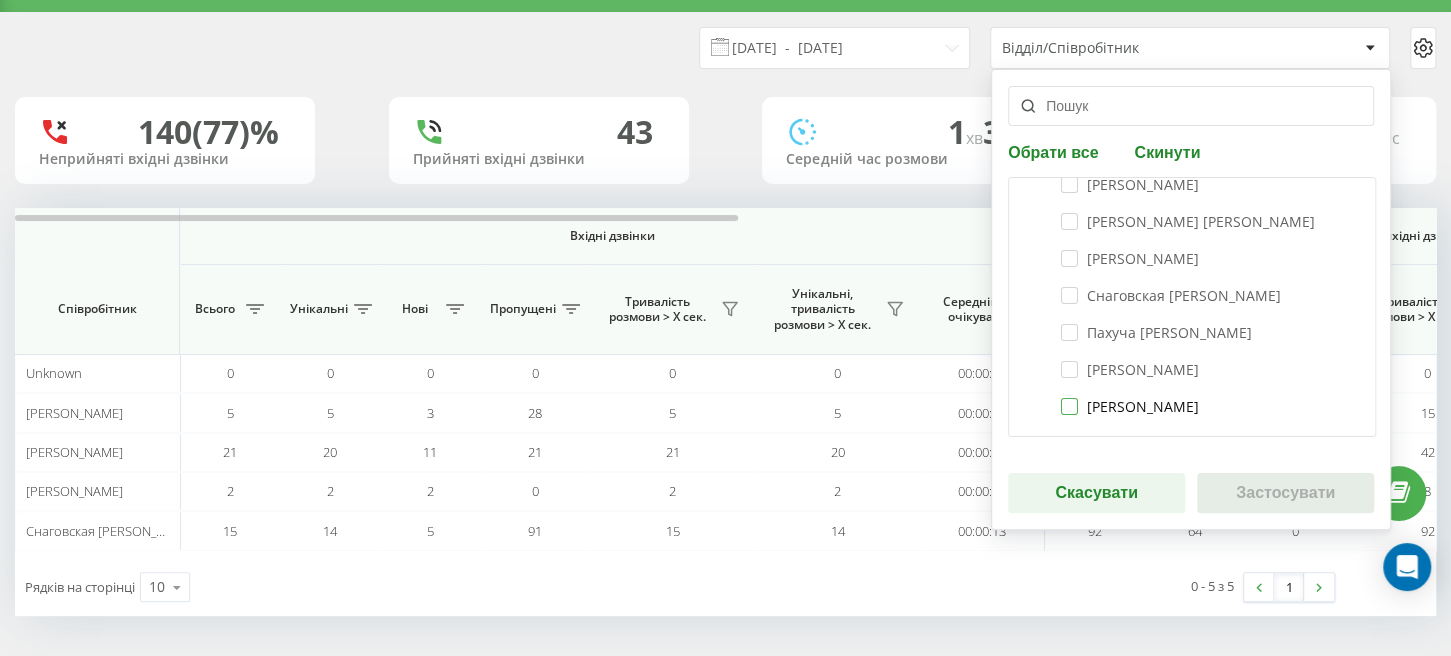 click on "[PERSON_NAME]" at bounding box center (1130, 406) 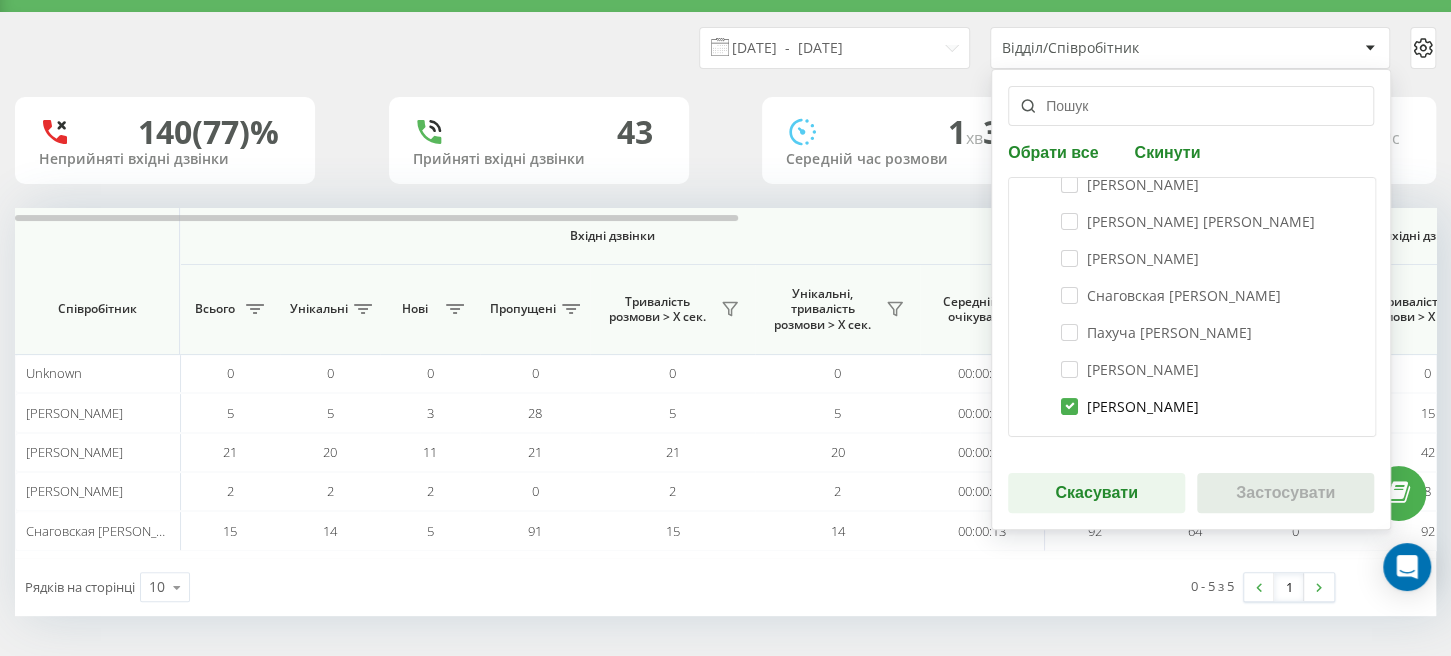 checkbox on "true" 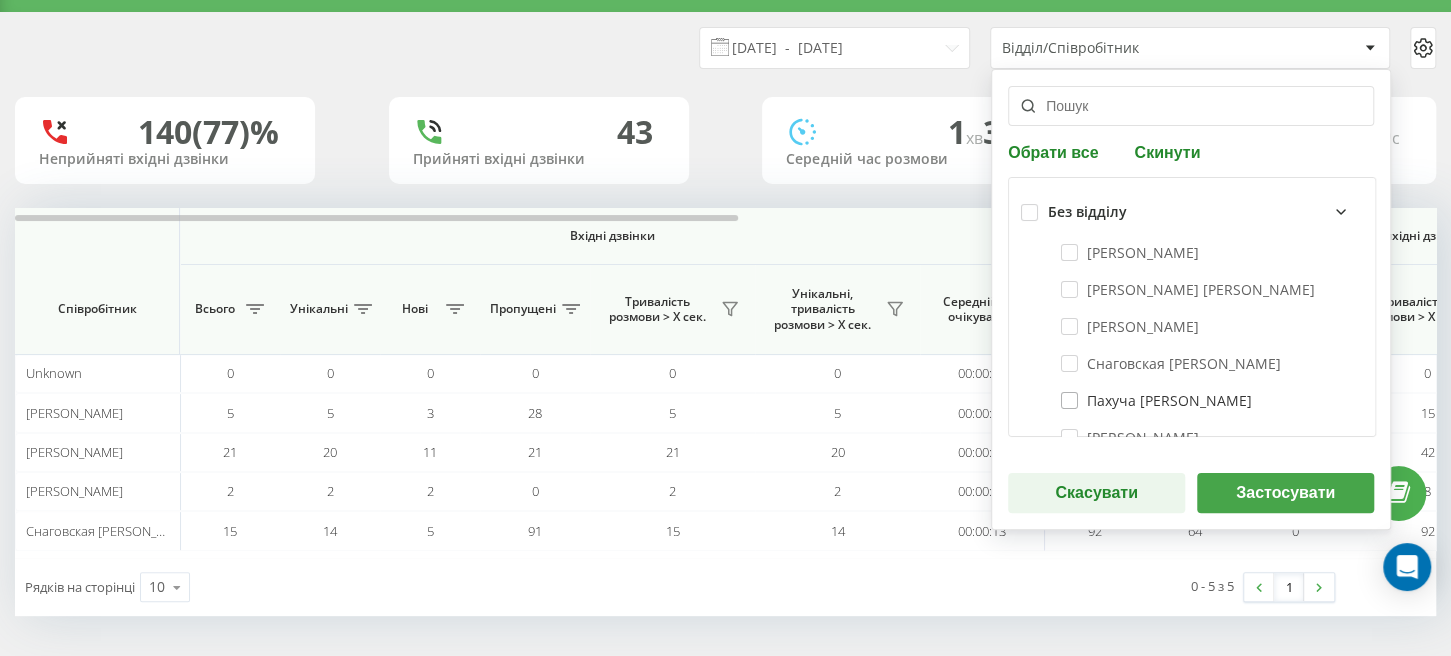 scroll, scrollTop: 68, scrollLeft: 0, axis: vertical 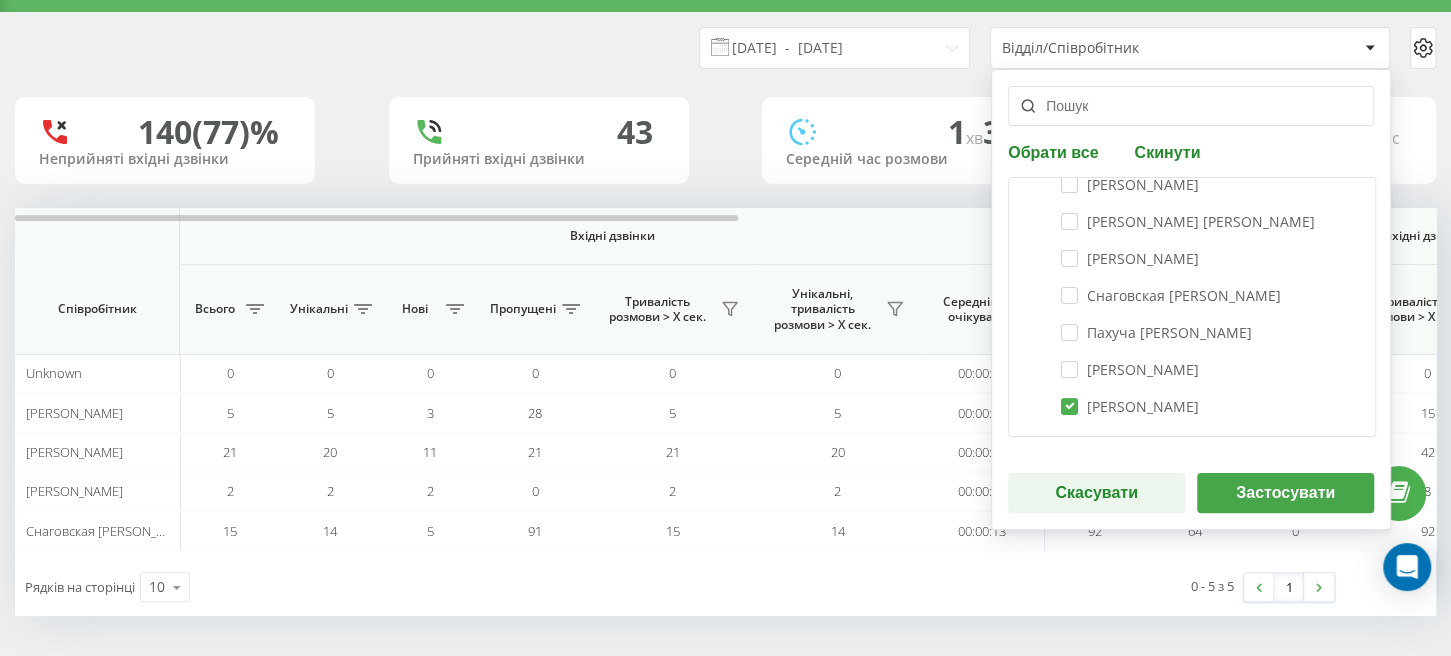 click on "Застосувати" at bounding box center [1285, 493] 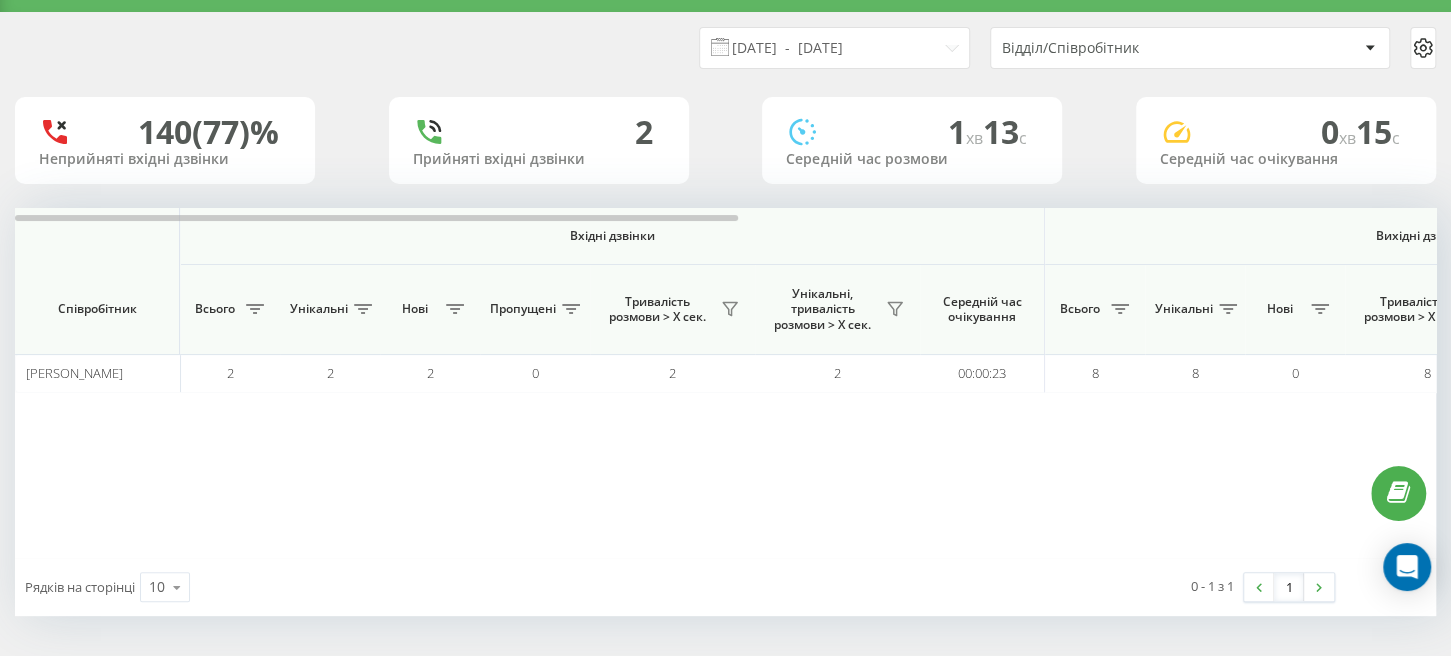 scroll, scrollTop: 0, scrollLeft: 0, axis: both 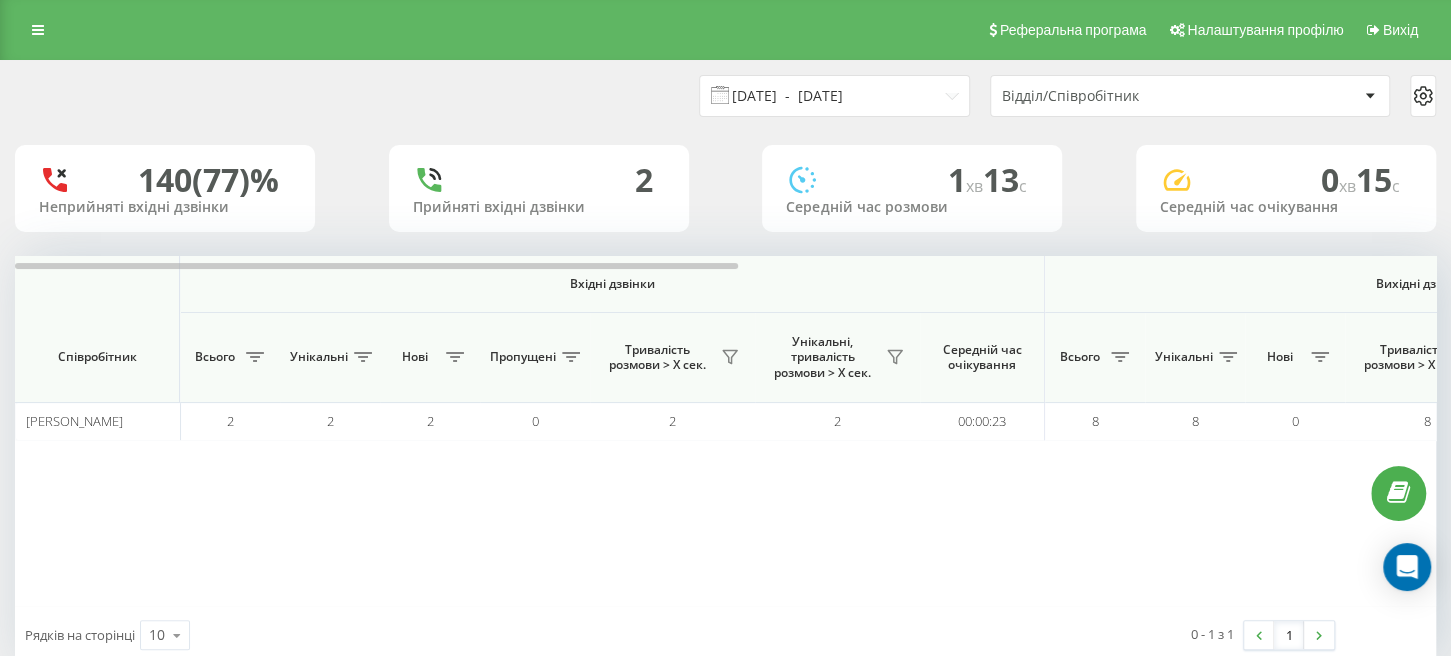 click on "08.07.2025  -  11.07.2025" at bounding box center [834, 96] 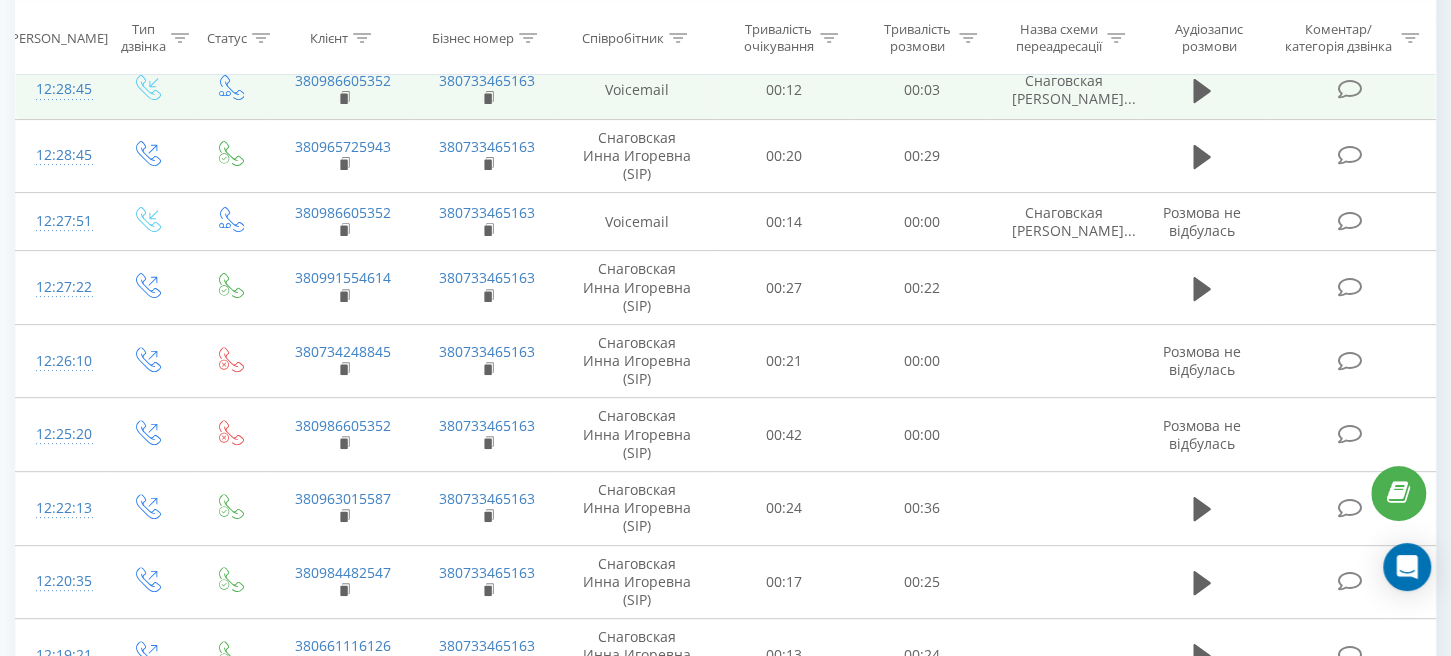 scroll, scrollTop: 0, scrollLeft: 0, axis: both 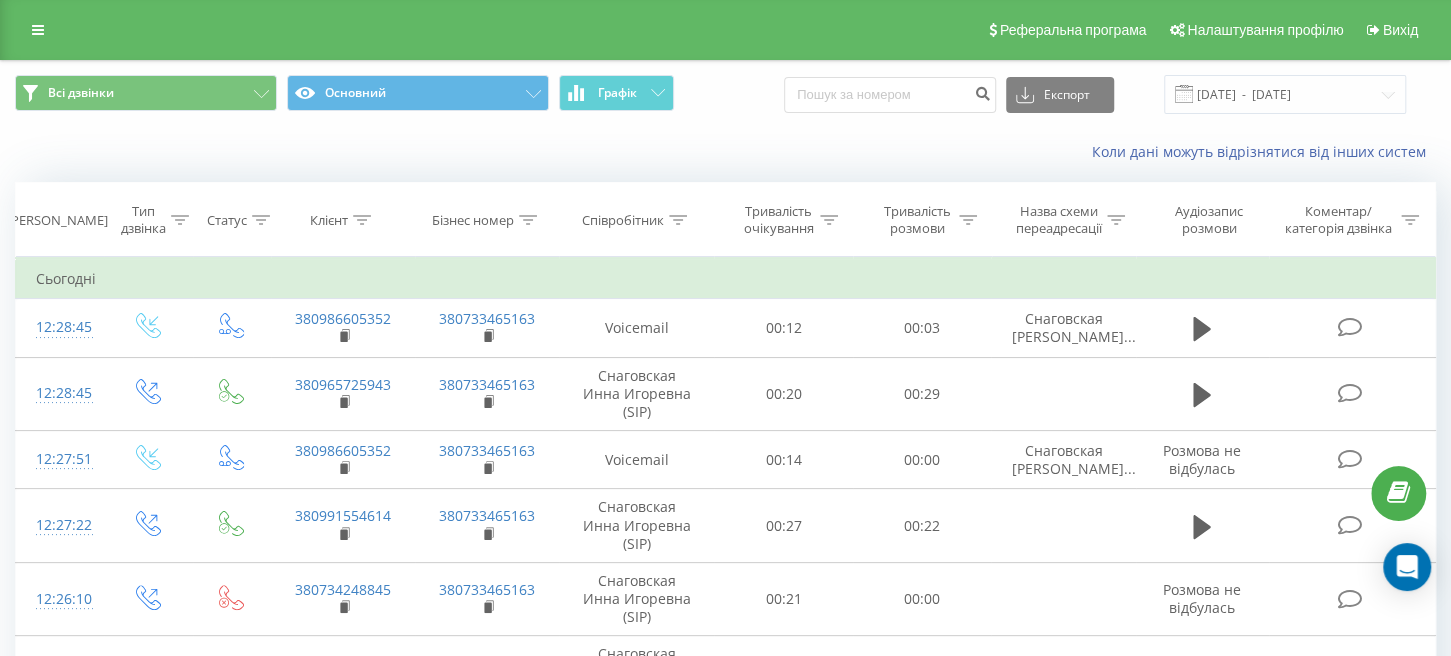 click on "Співробітник" at bounding box center (623, 220) 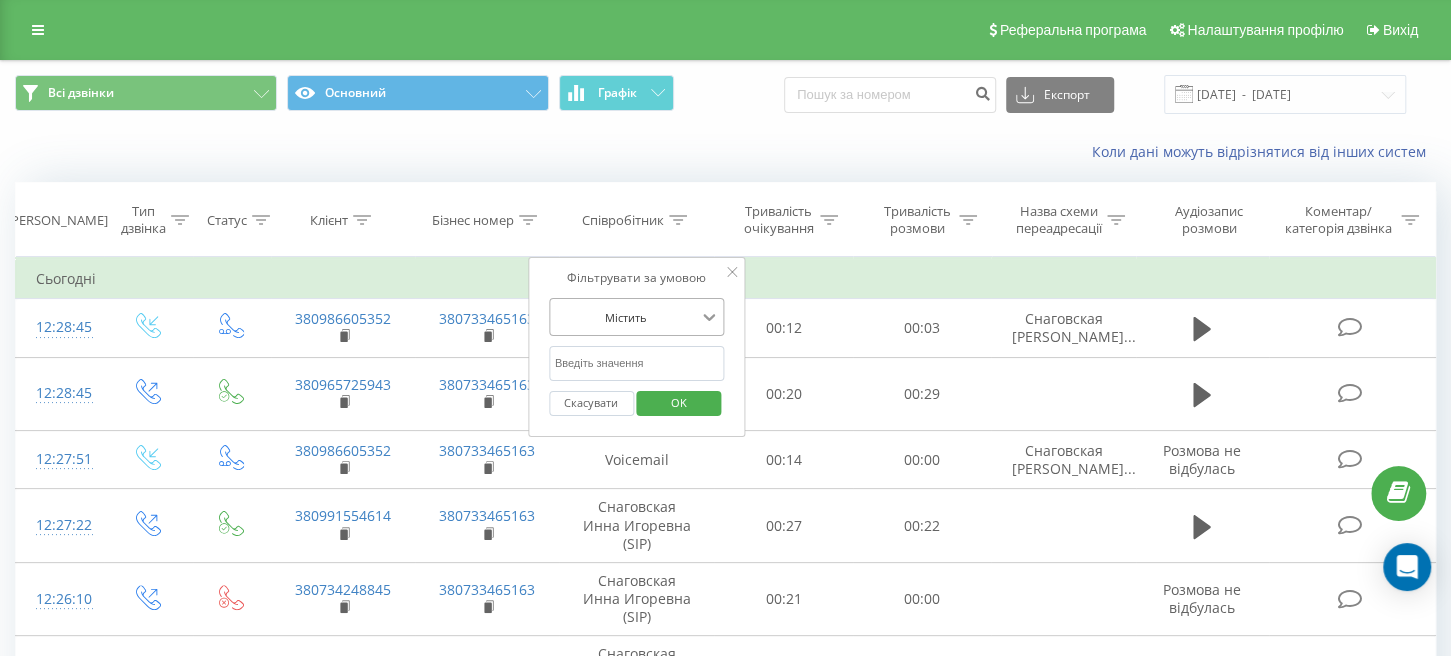 click 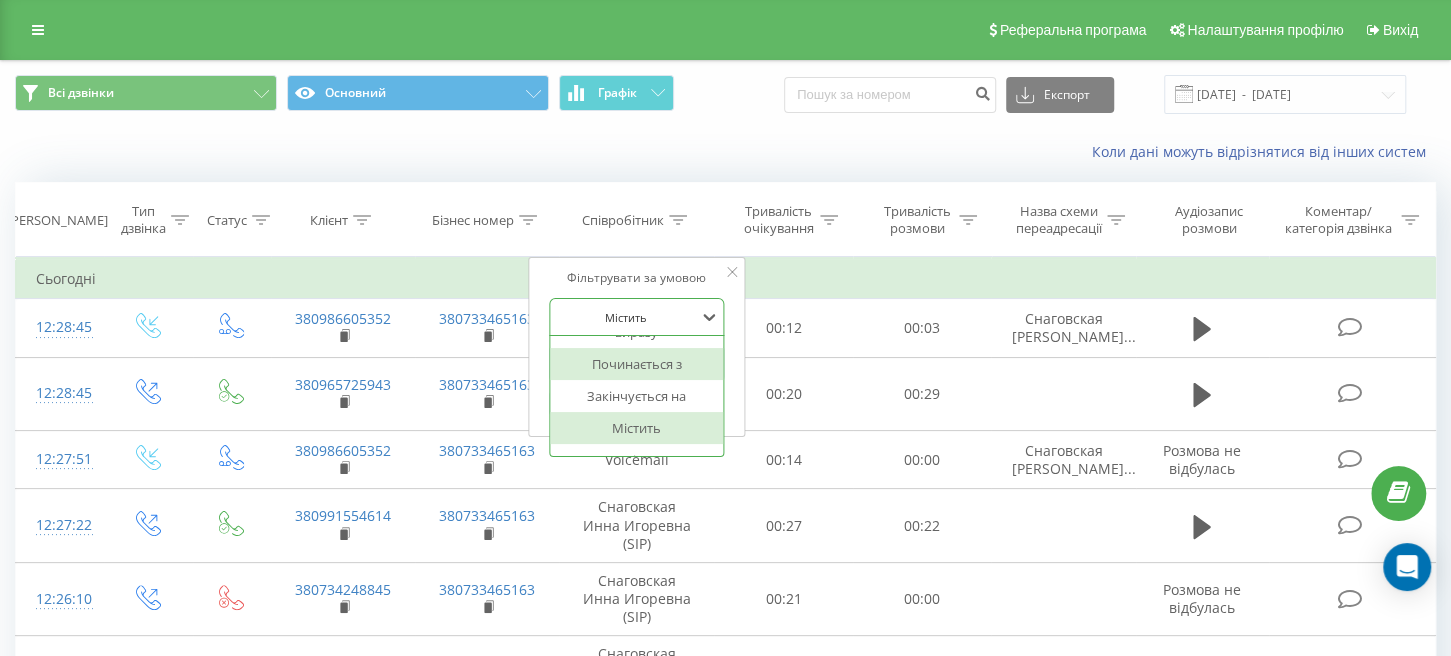 scroll, scrollTop: 132, scrollLeft: 0, axis: vertical 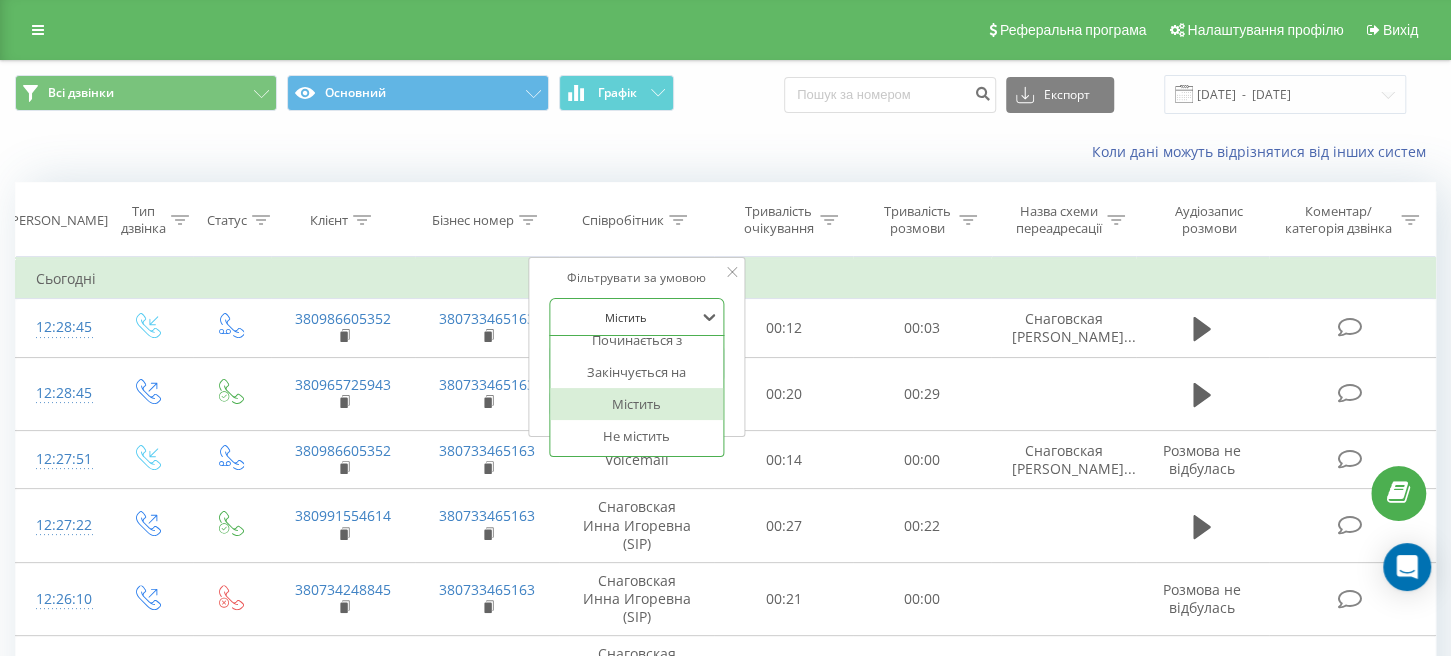click on "Містить" at bounding box center [637, 404] 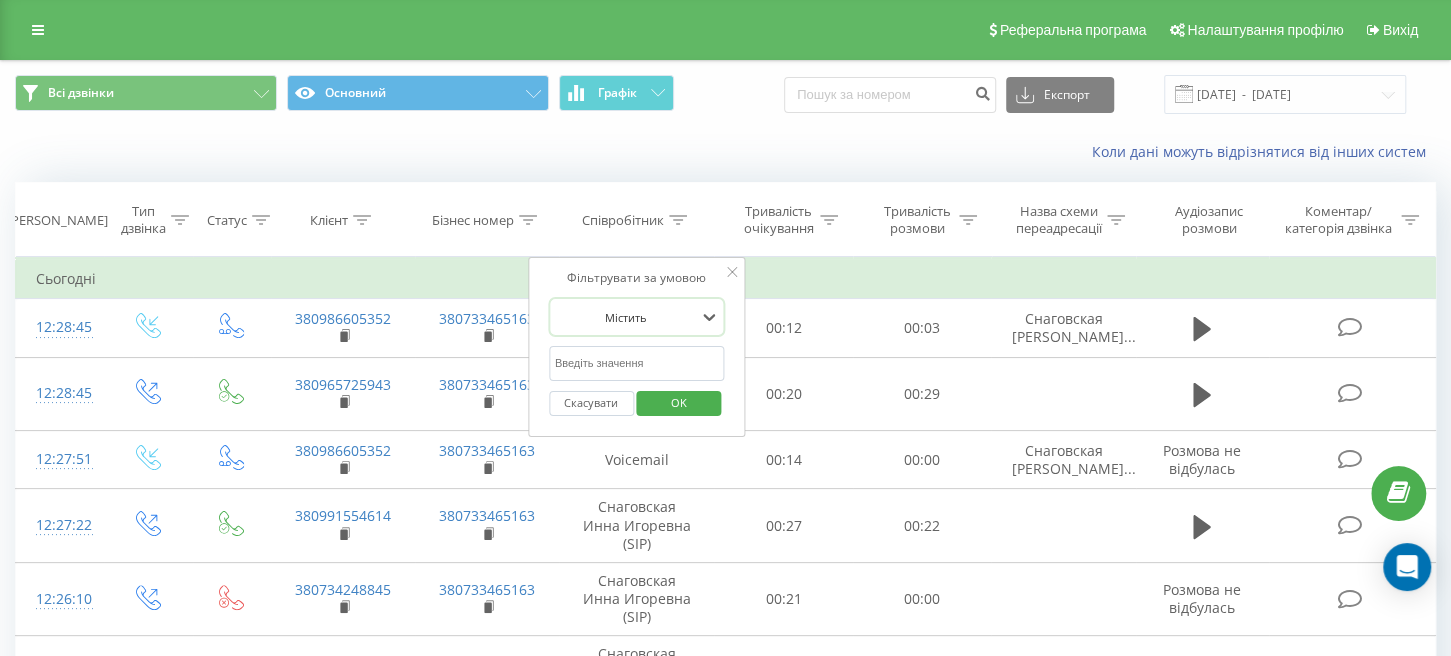 click at bounding box center [637, 363] 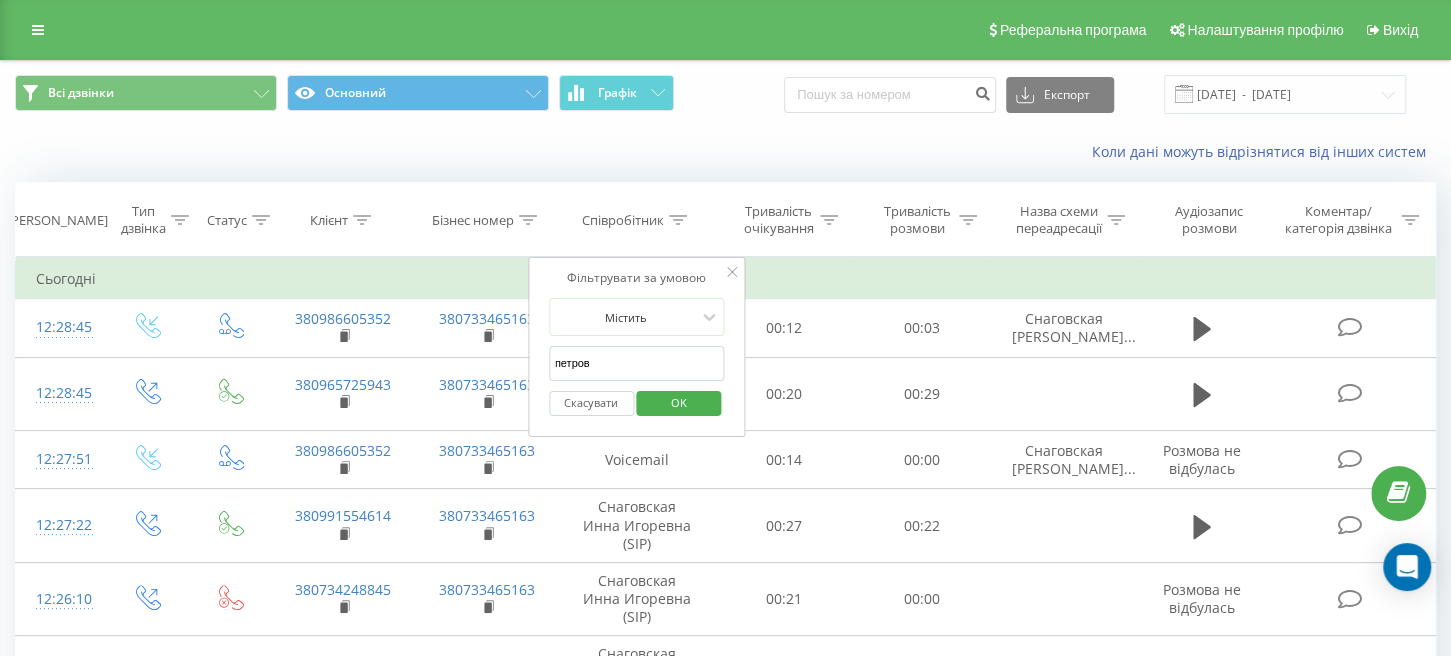 type on "петров" 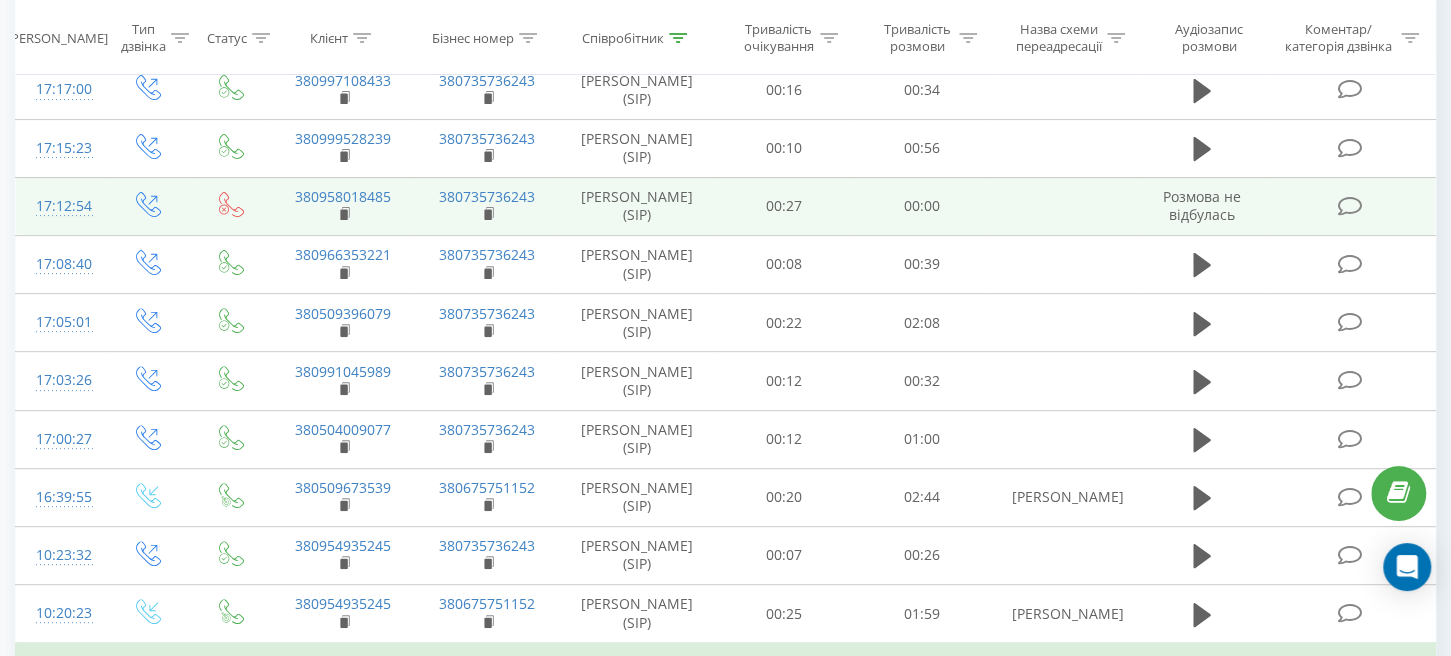 scroll, scrollTop: 476, scrollLeft: 0, axis: vertical 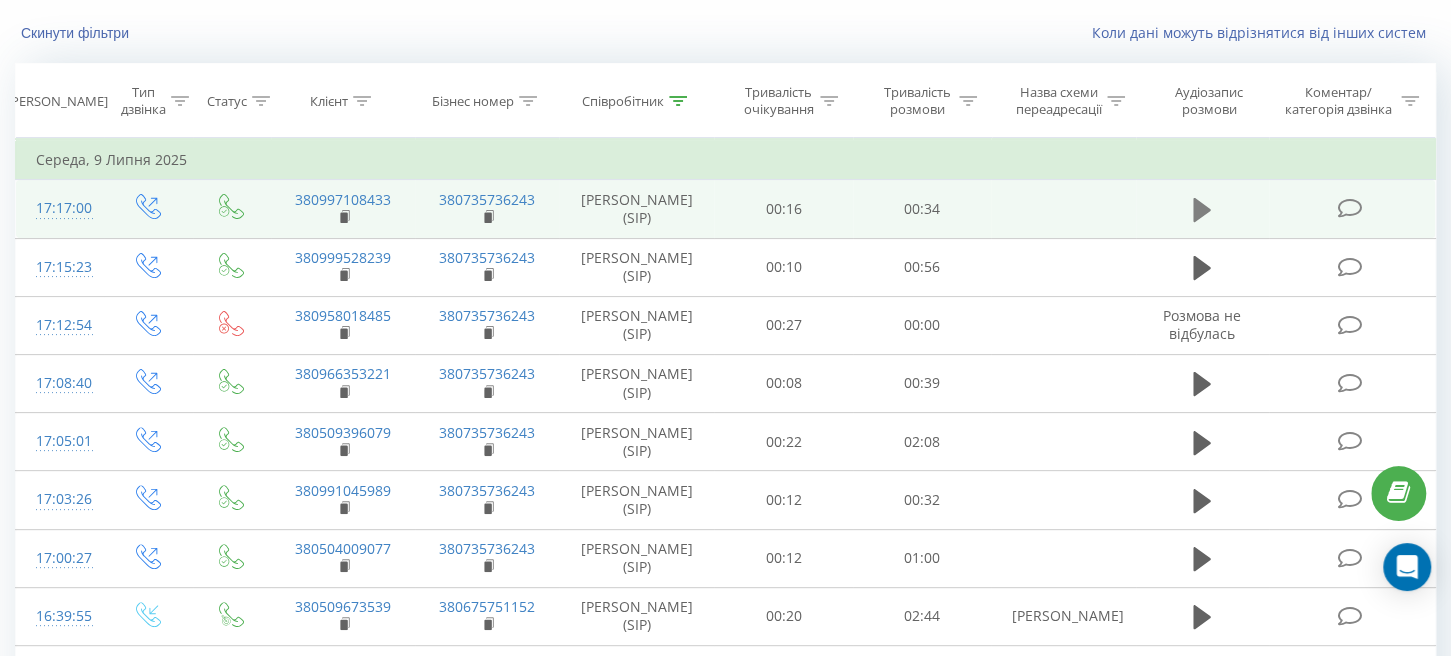 click 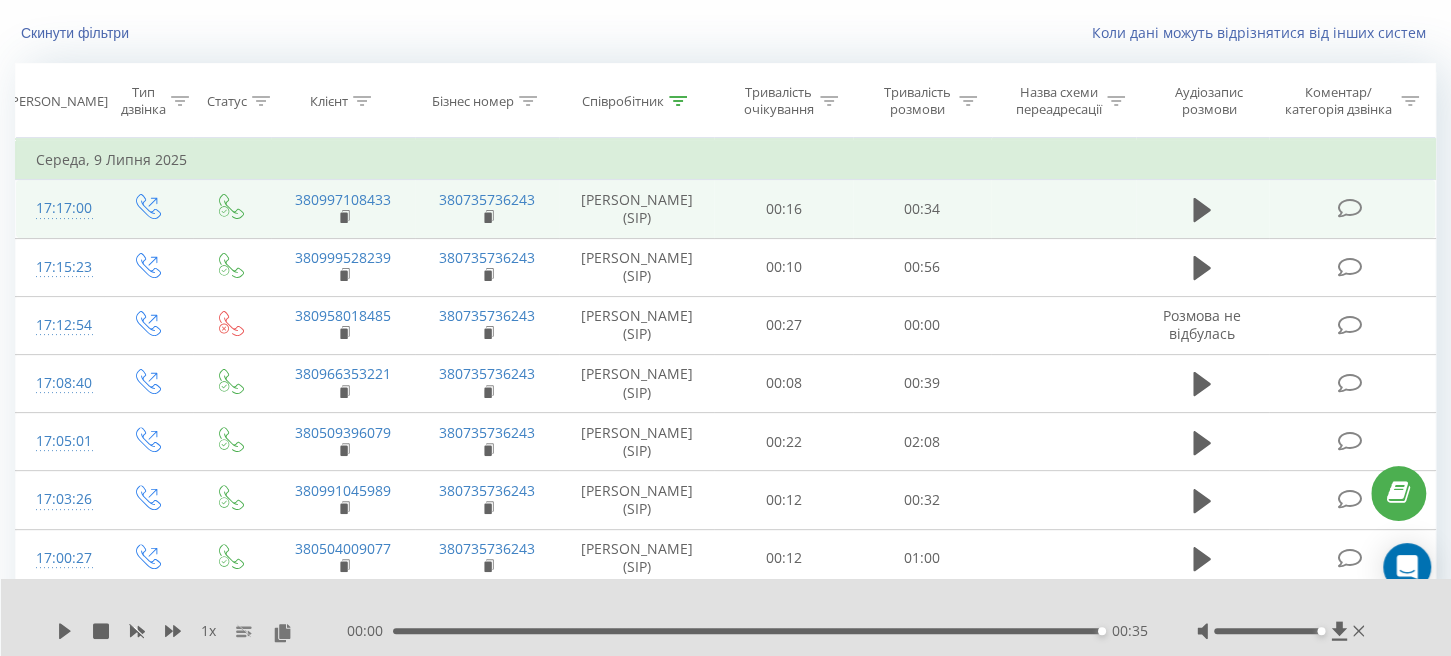 click at bounding box center (1349, 208) 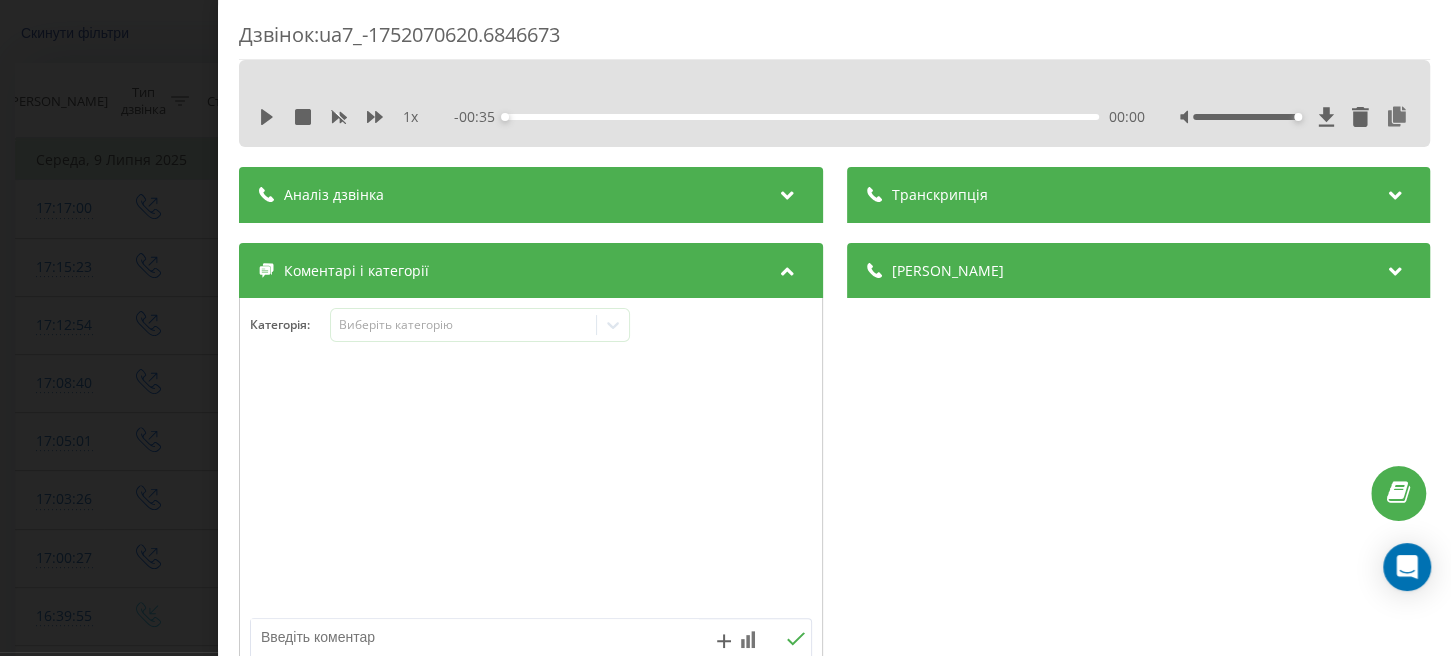 click at bounding box center [531, 488] 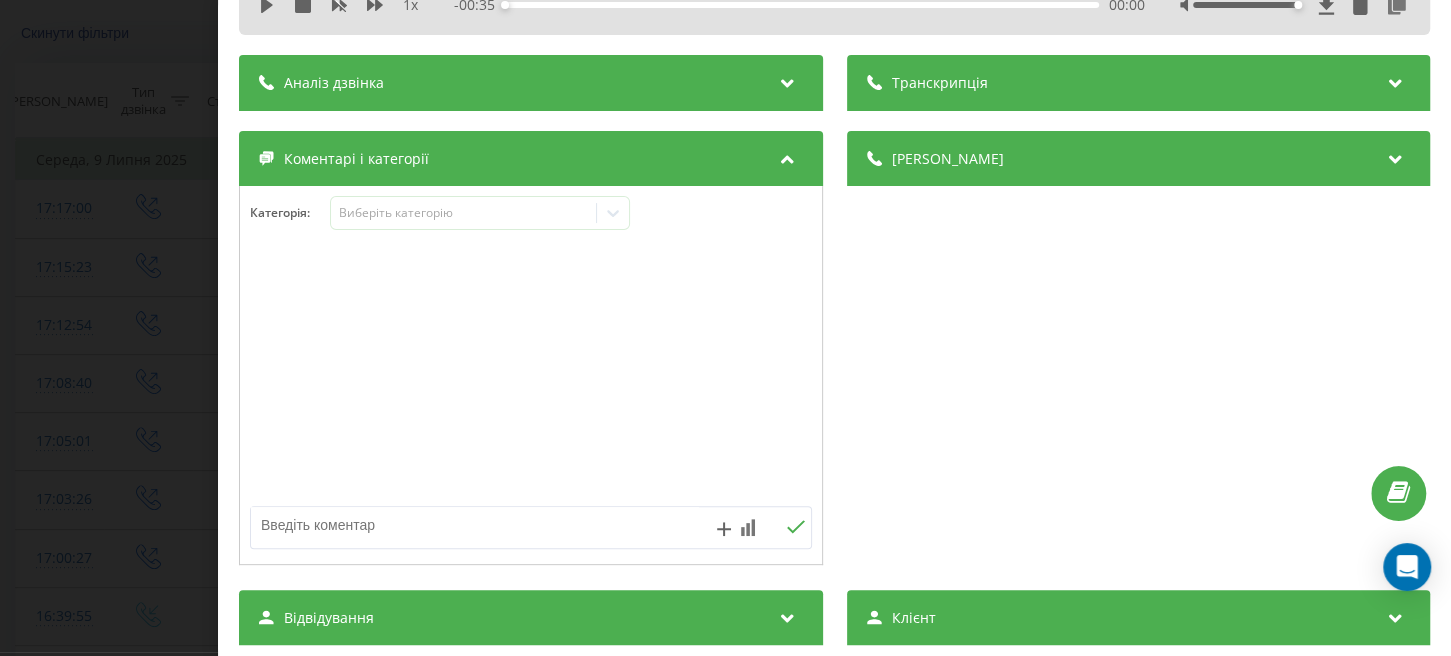 scroll, scrollTop: 0, scrollLeft: 0, axis: both 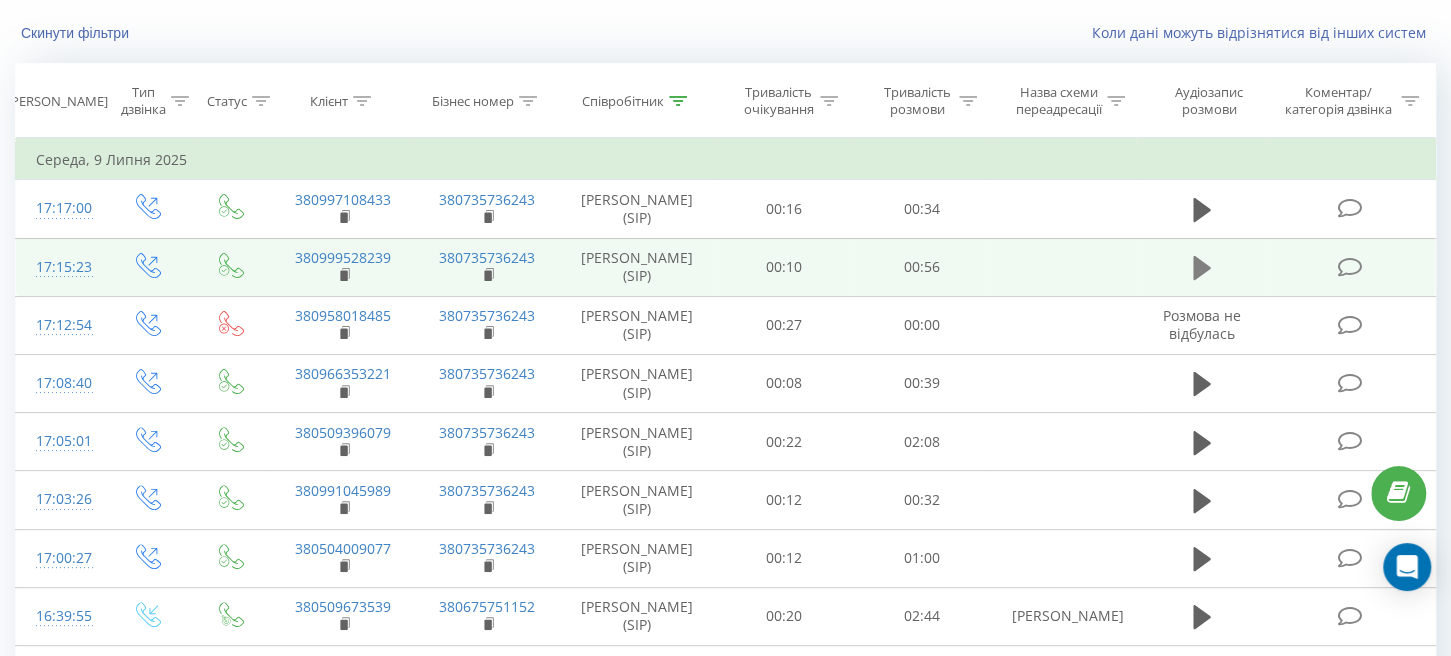 click 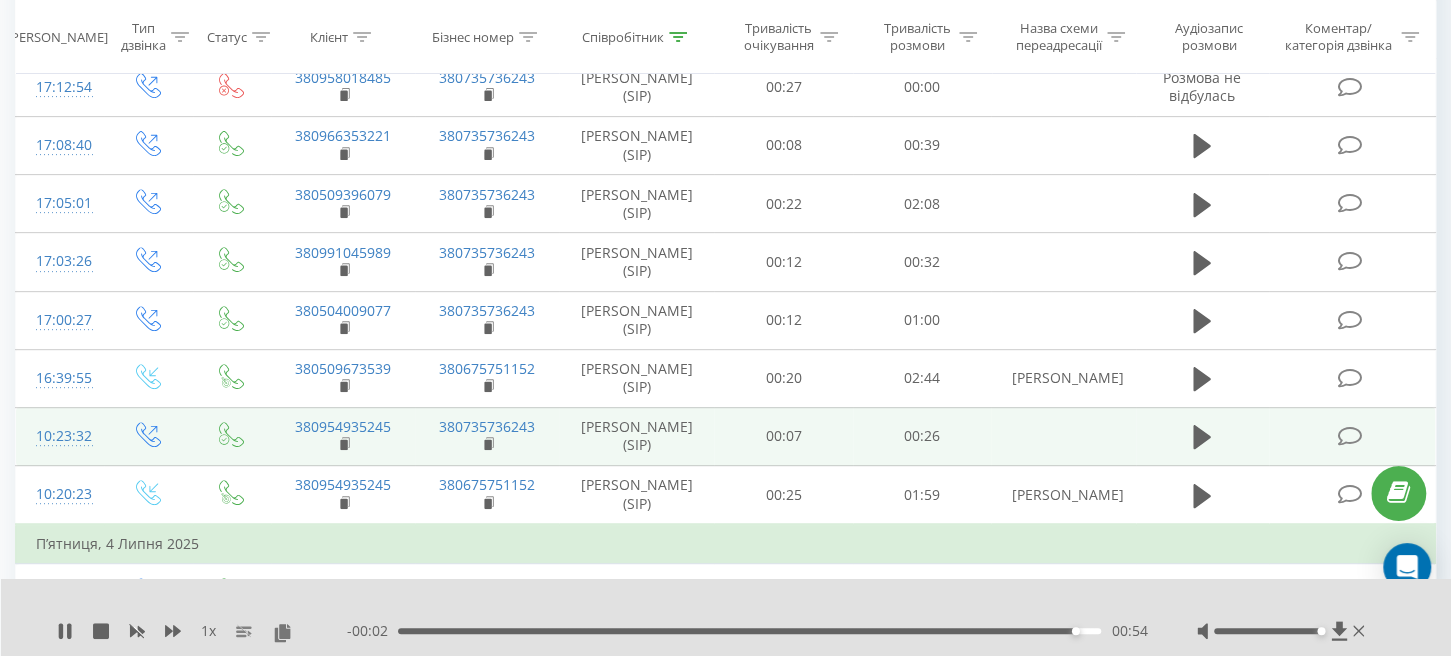 scroll, scrollTop: 595, scrollLeft: 0, axis: vertical 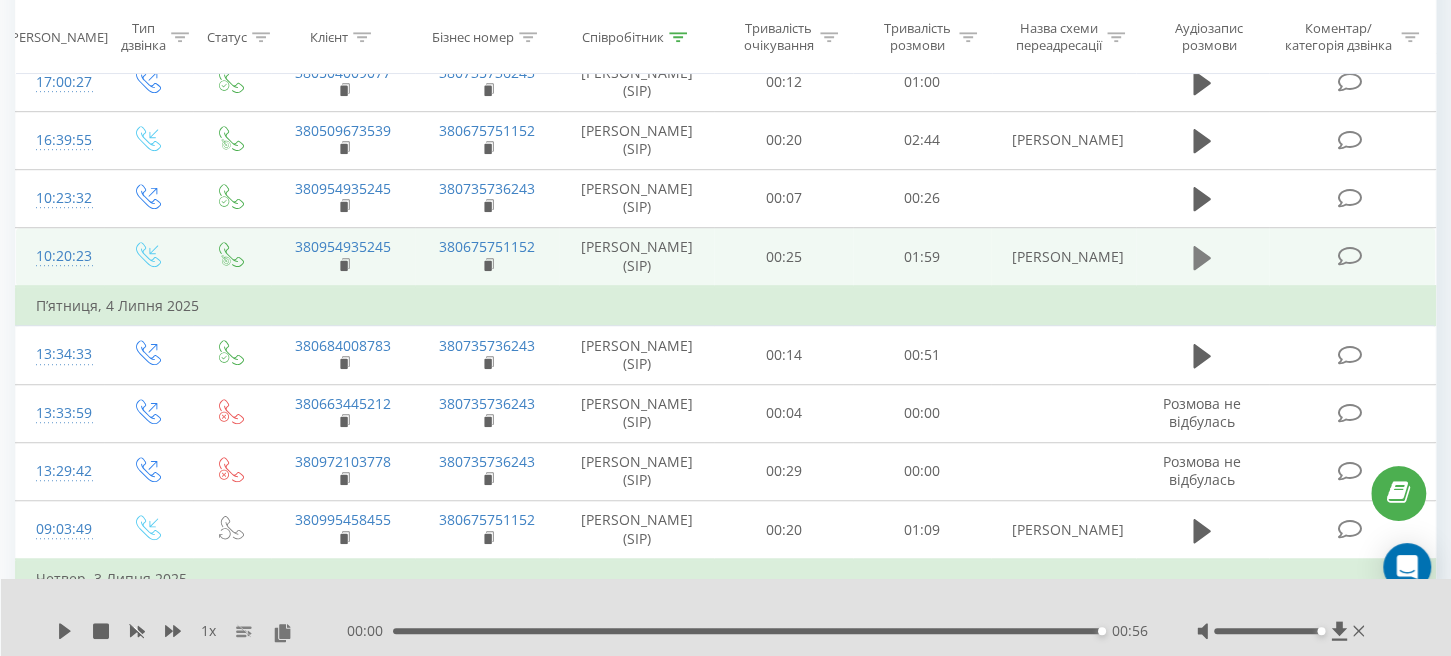 click 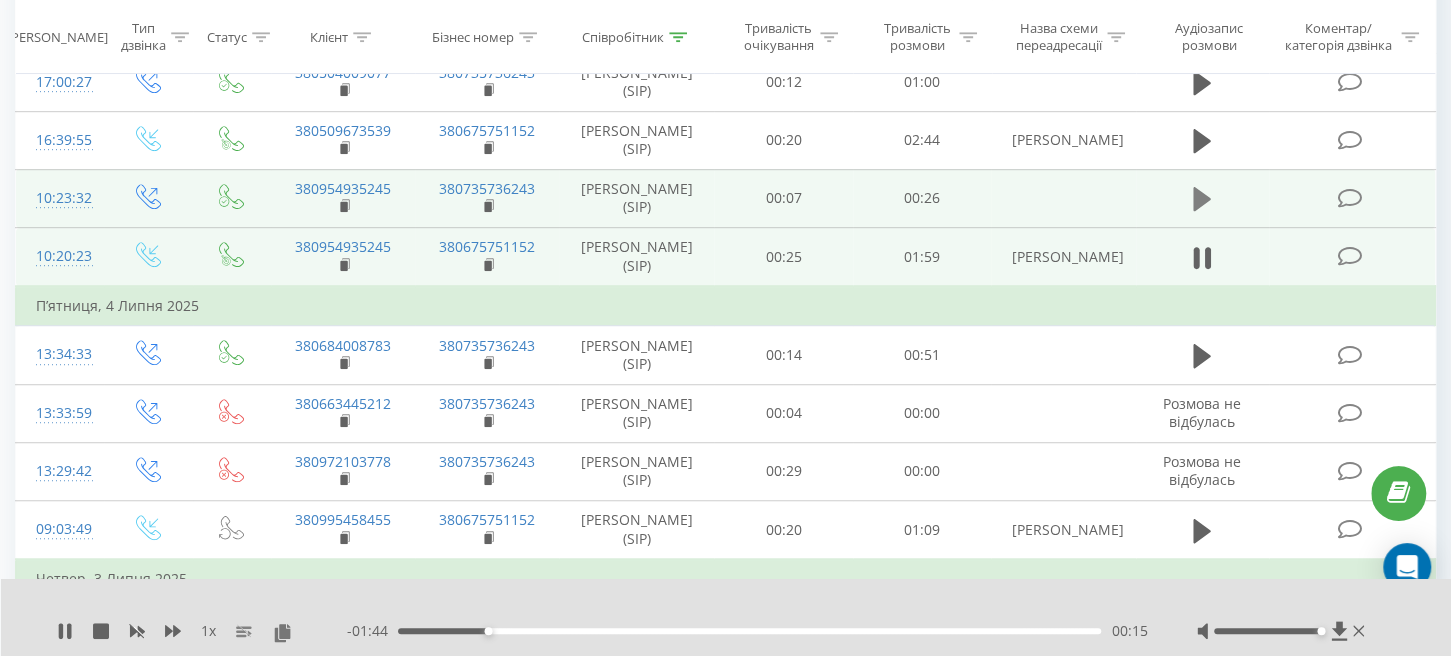 click 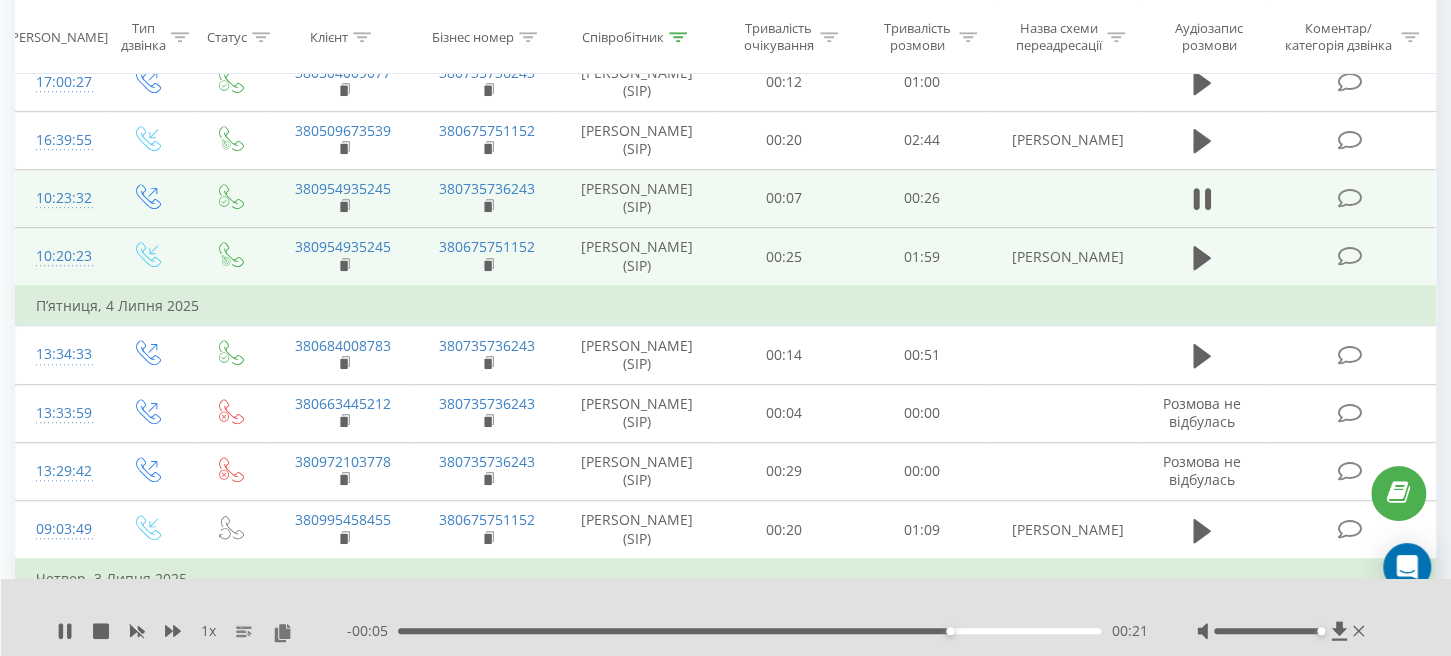 scroll, scrollTop: 476, scrollLeft: 0, axis: vertical 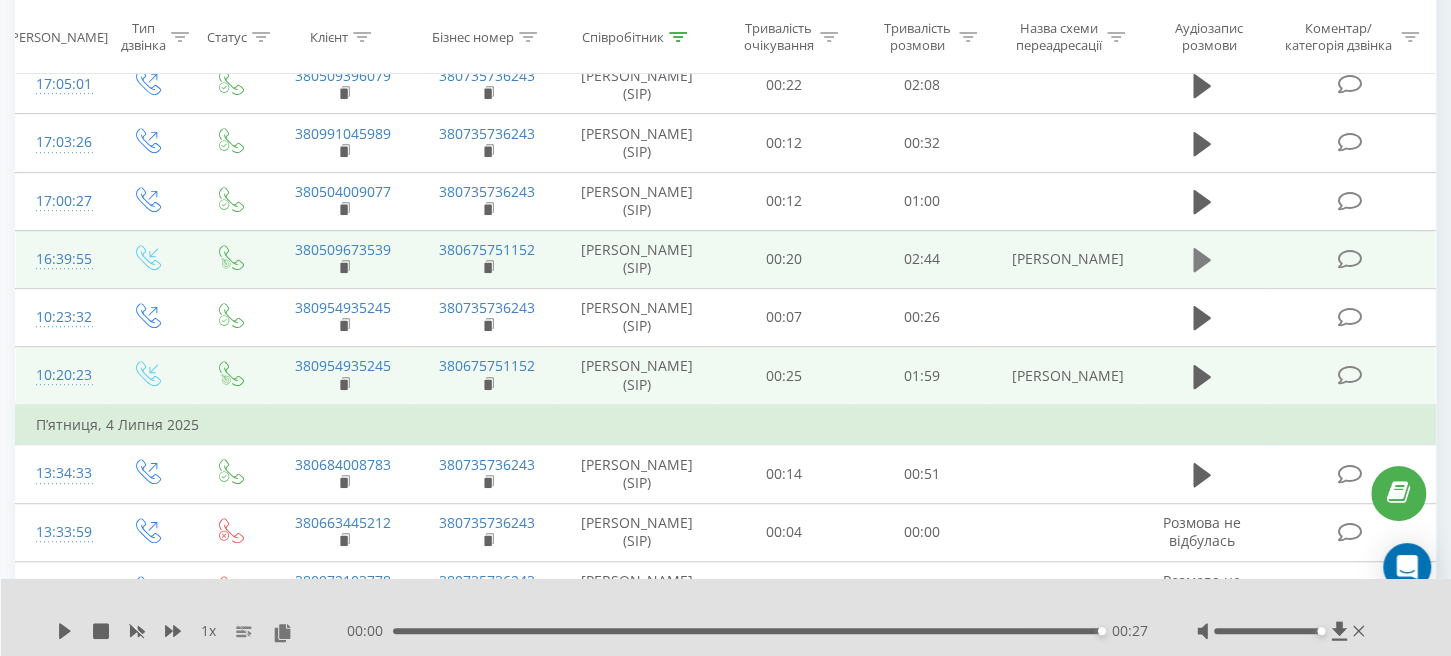 click 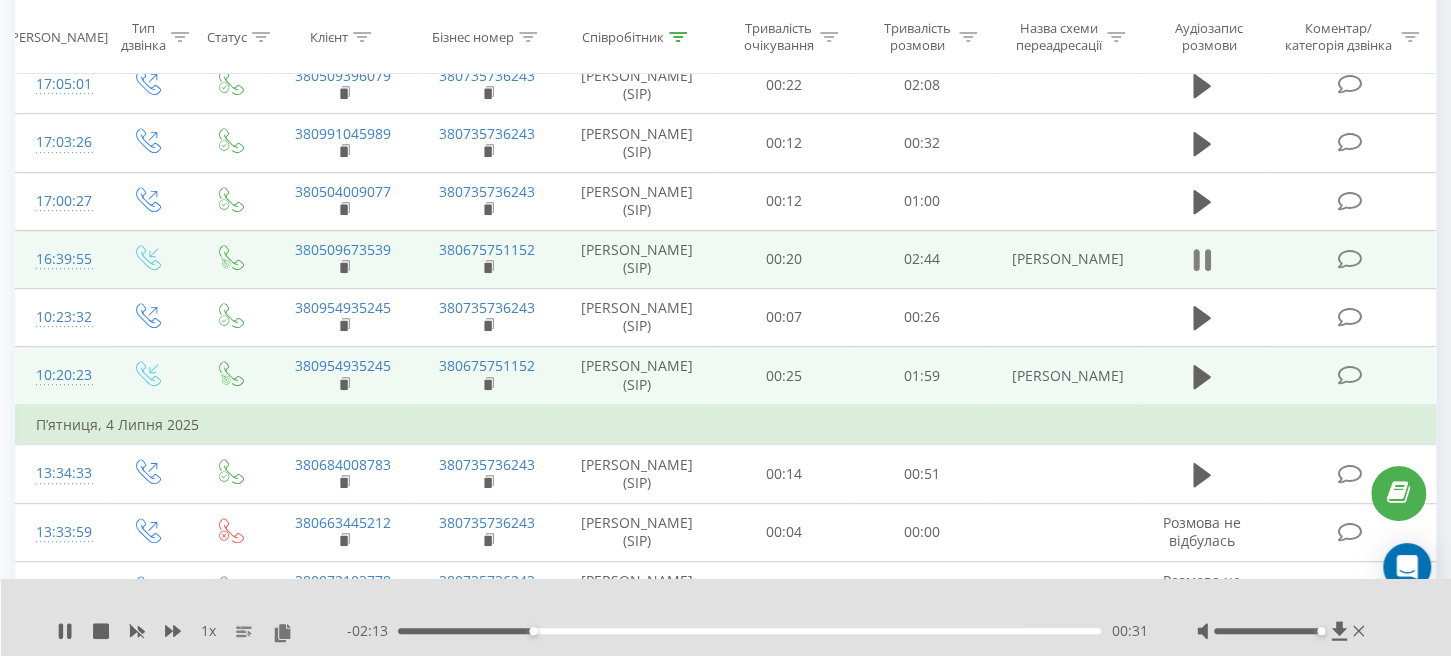click 